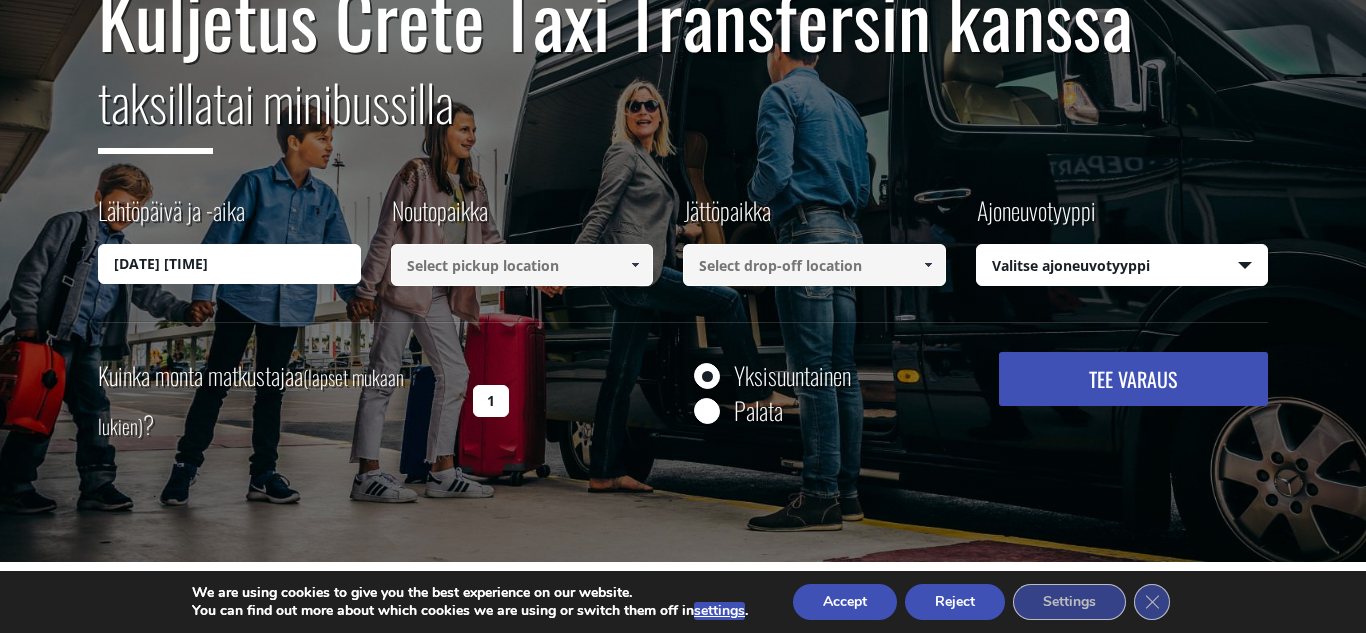 scroll, scrollTop: 282, scrollLeft: 0, axis: vertical 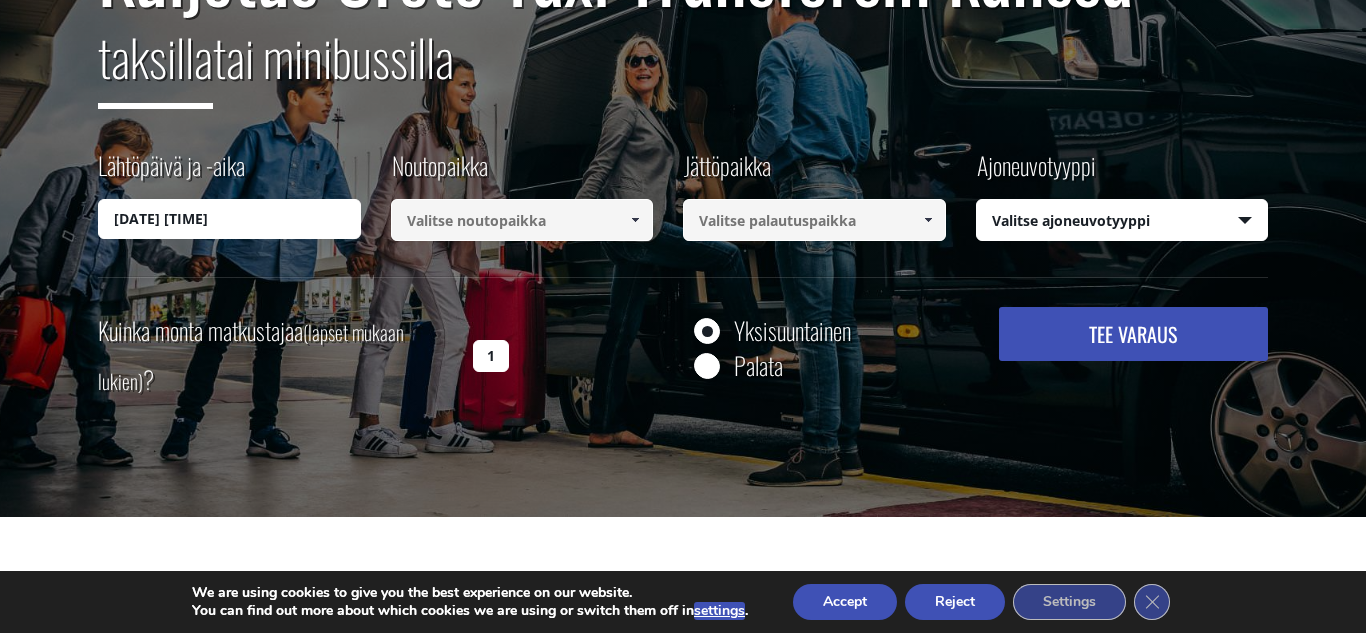 click on "[DATE] [TIME]" at bounding box center [229, 219] 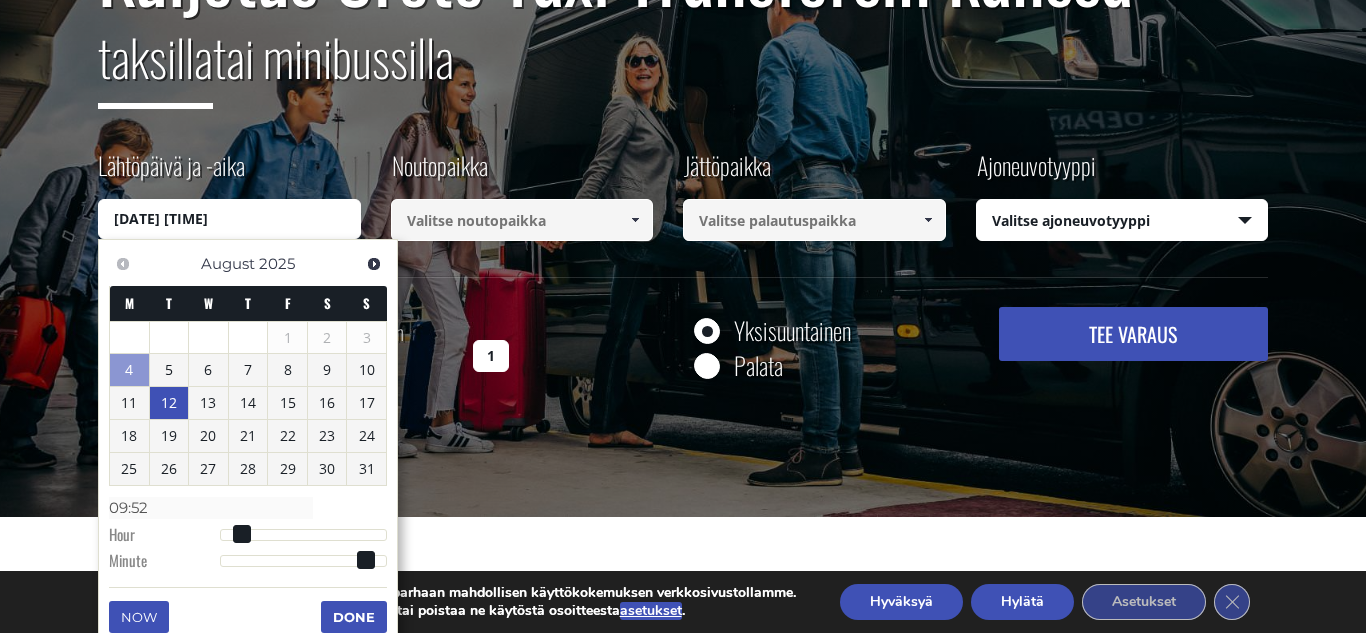 click on "12" at bounding box center [169, 403] 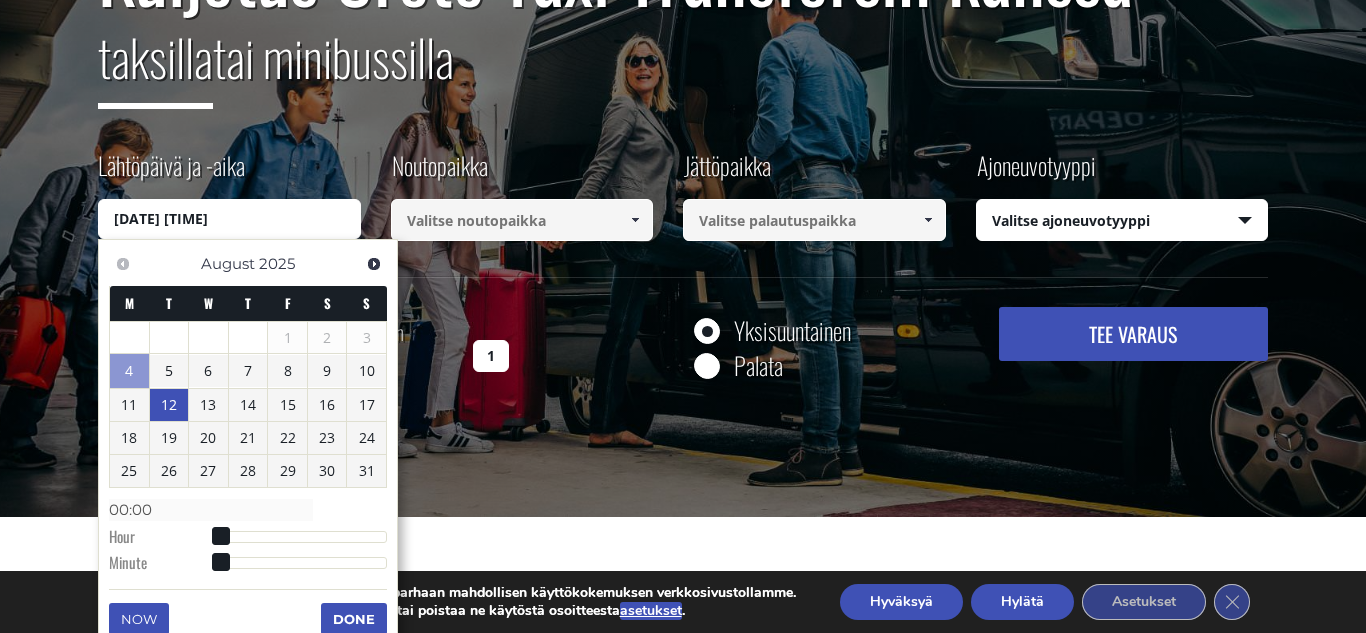 scroll, scrollTop: 424, scrollLeft: 0, axis: vertical 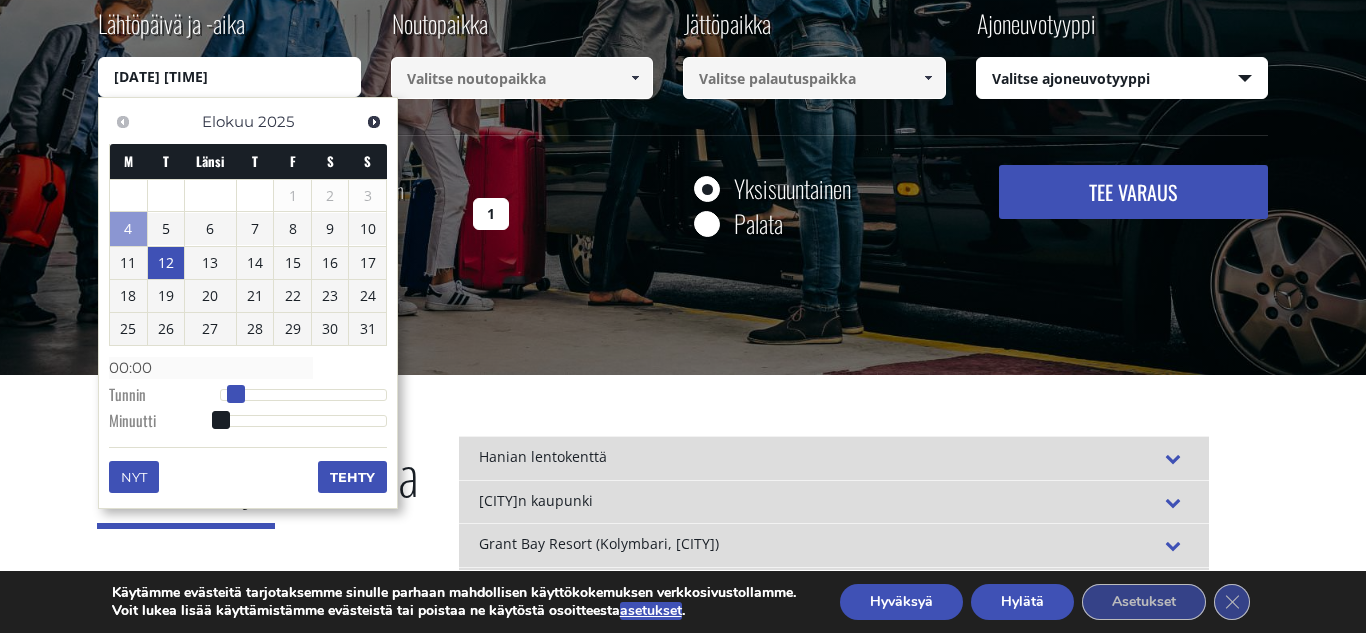 type on "[DATE] [TIME]" 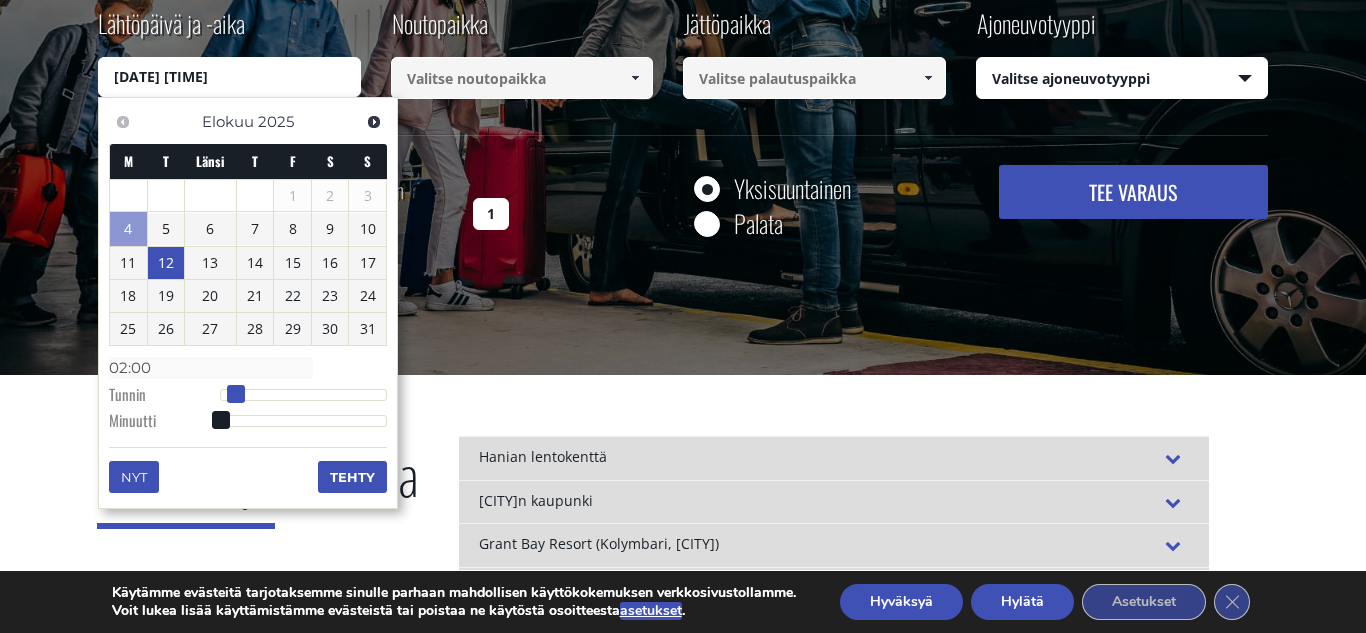 click at bounding box center [303, 395] 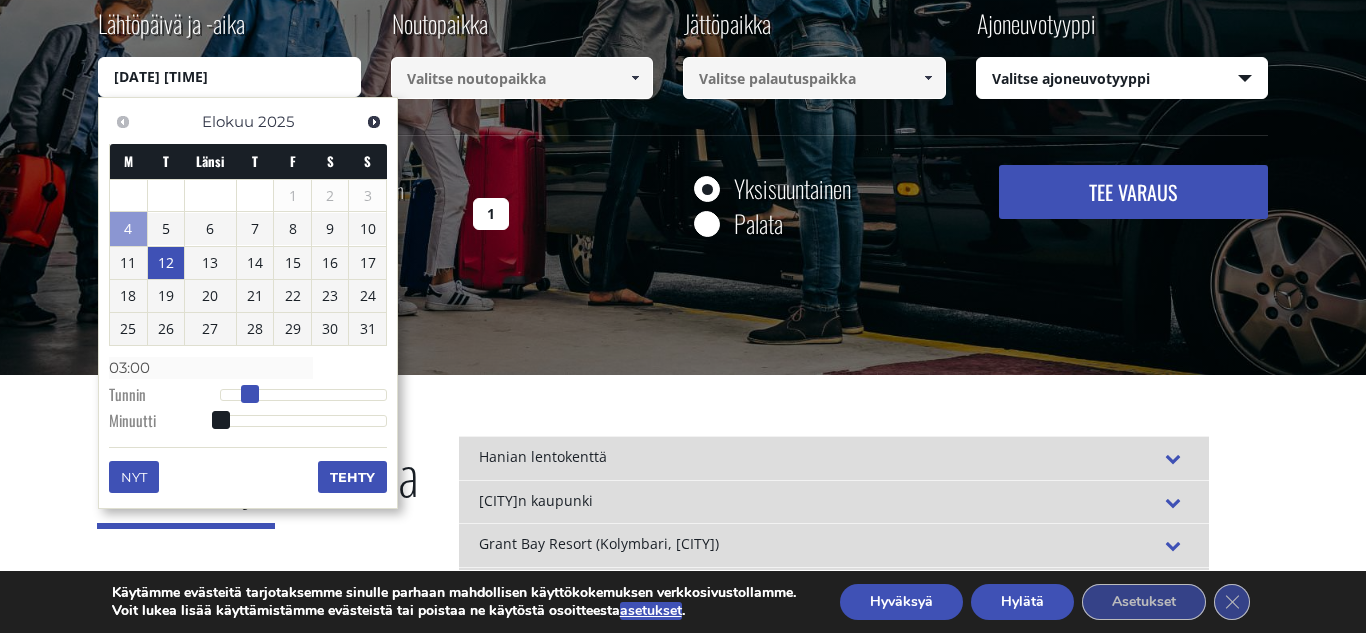 type on "[DATE] [TIME]" 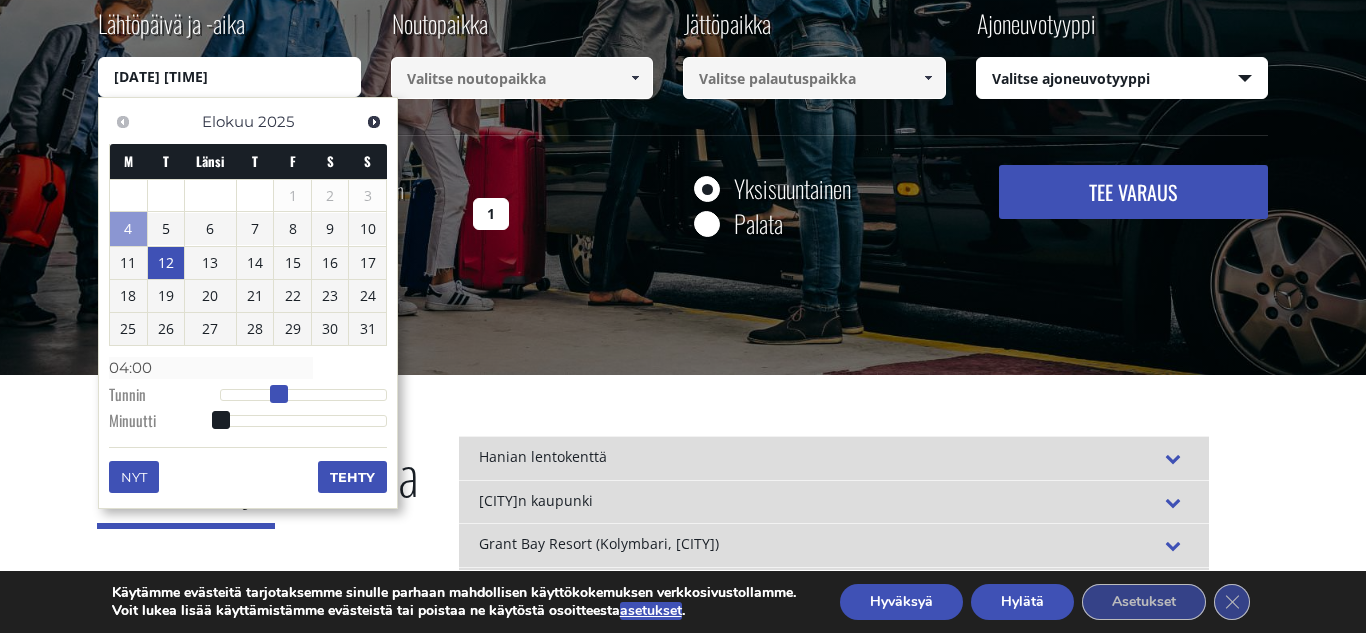 type on "[DATE] [TIME]" 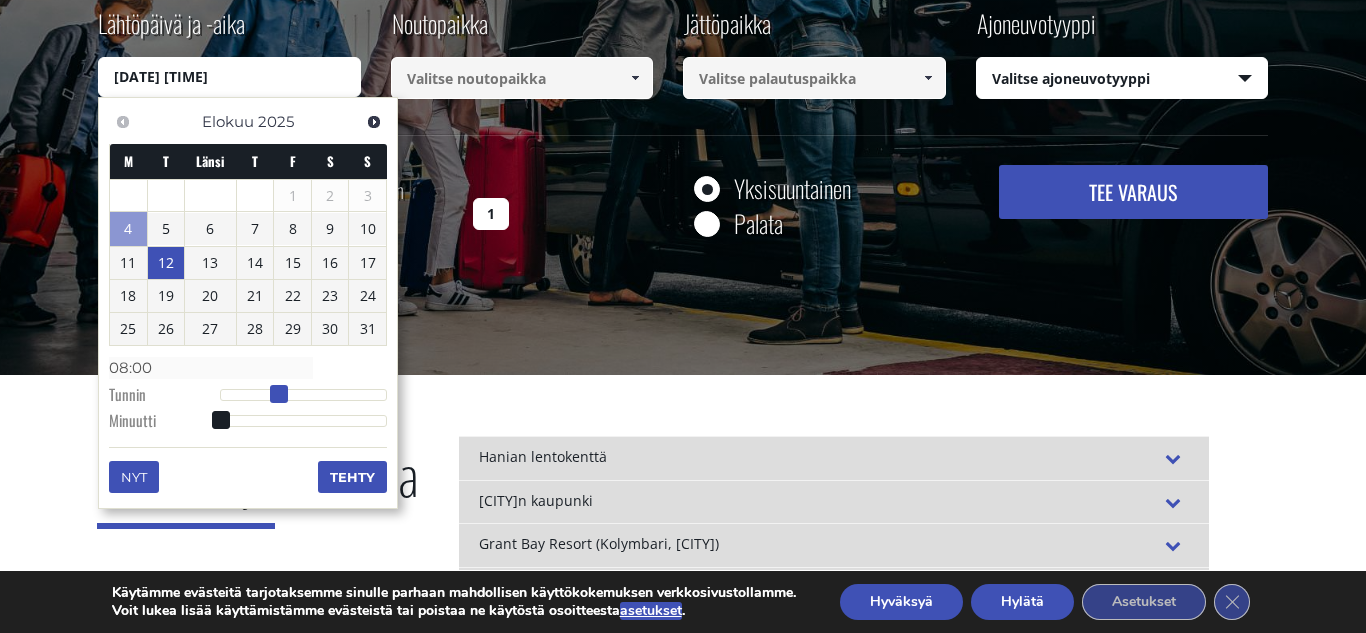 type on "[DATE] [TIME]" 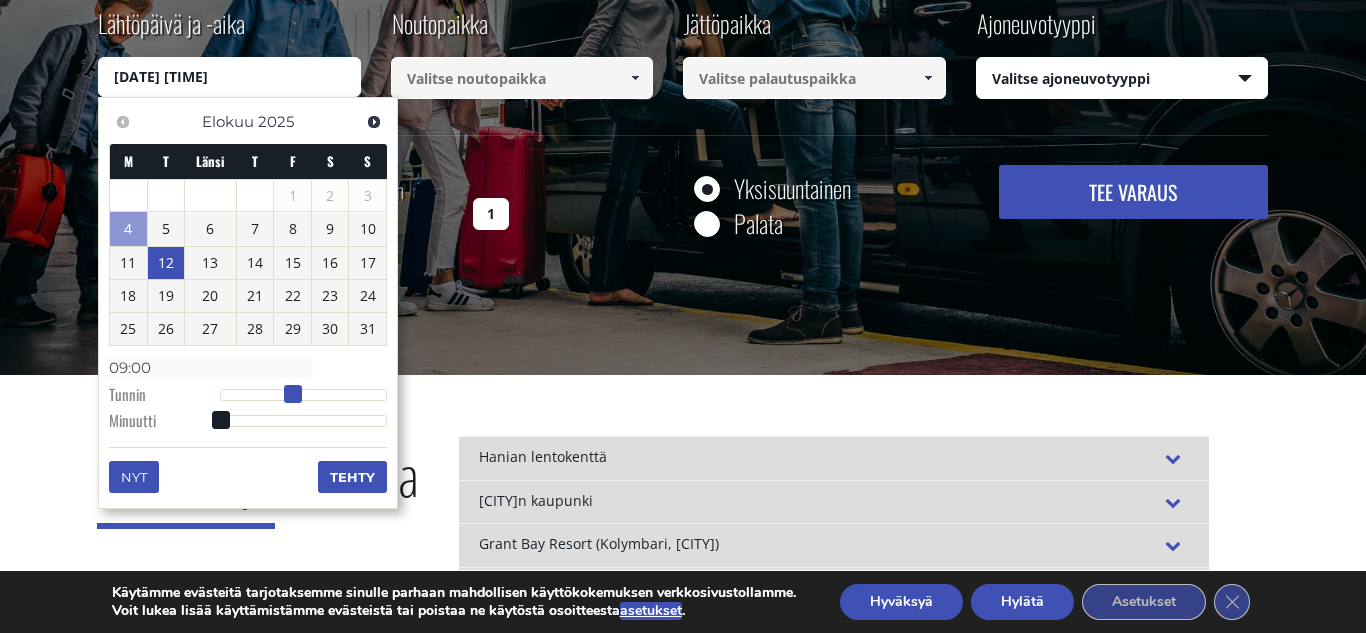 type on "[DATE] [TIME]" 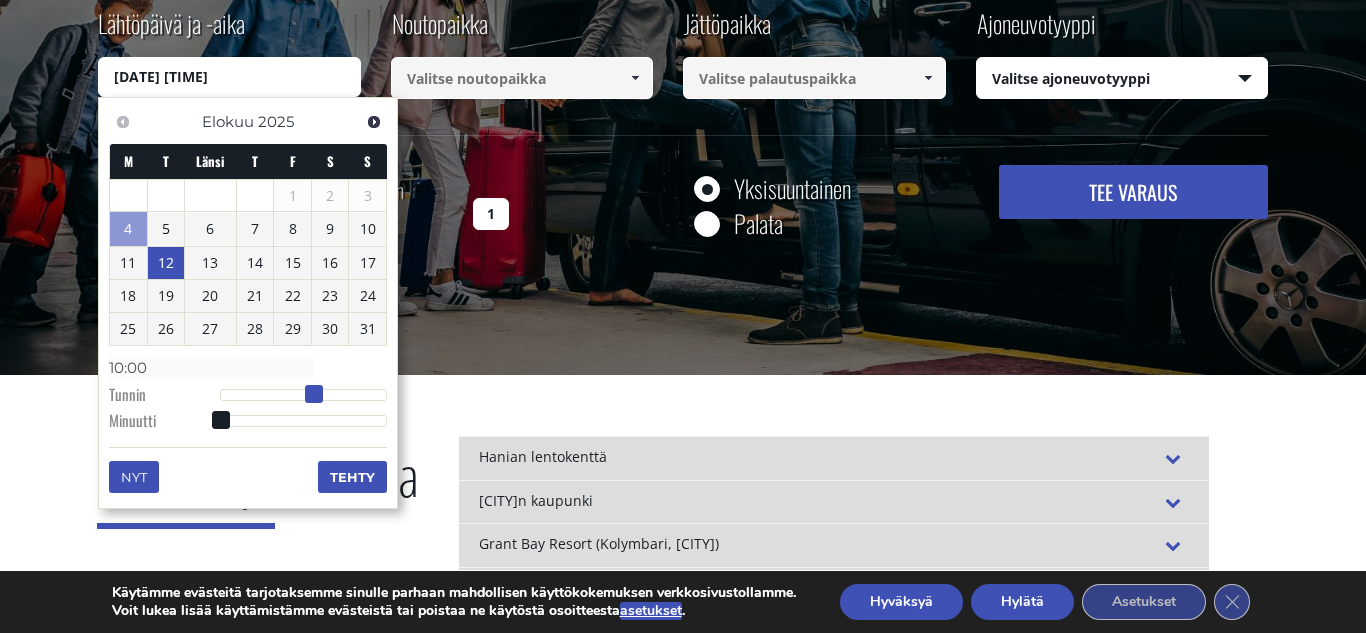 type on "[DATE] [TIME]" 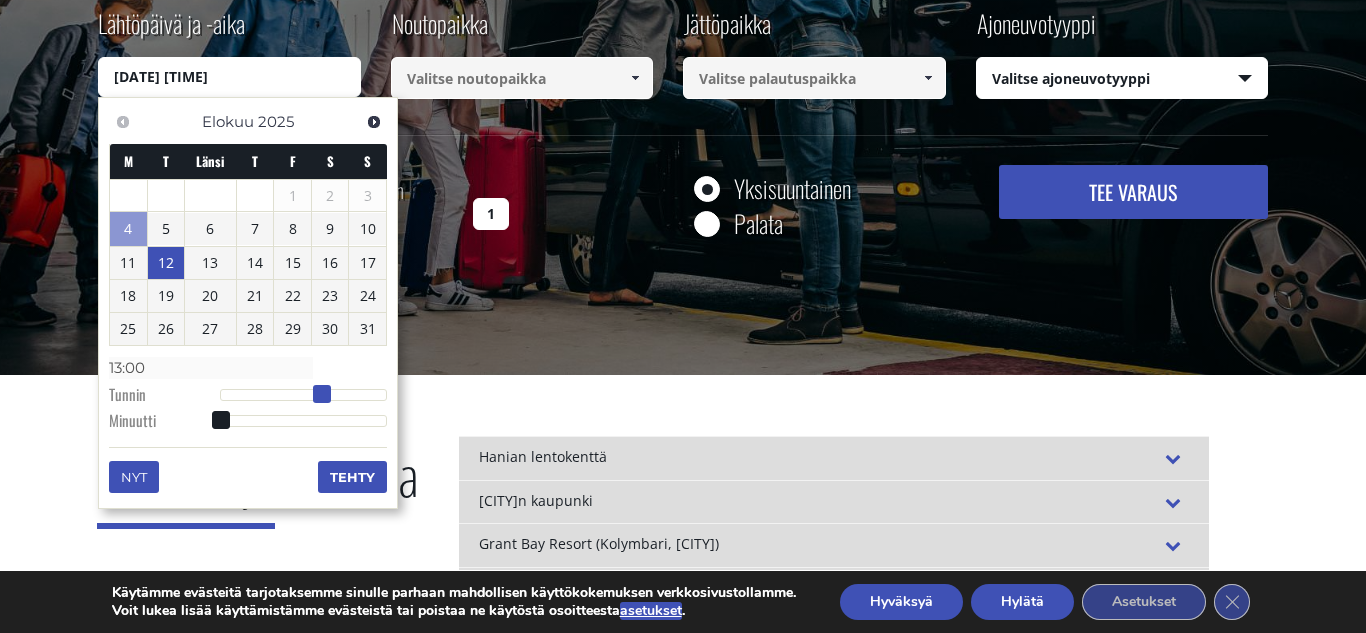 type on "[DATE] [TIME]" 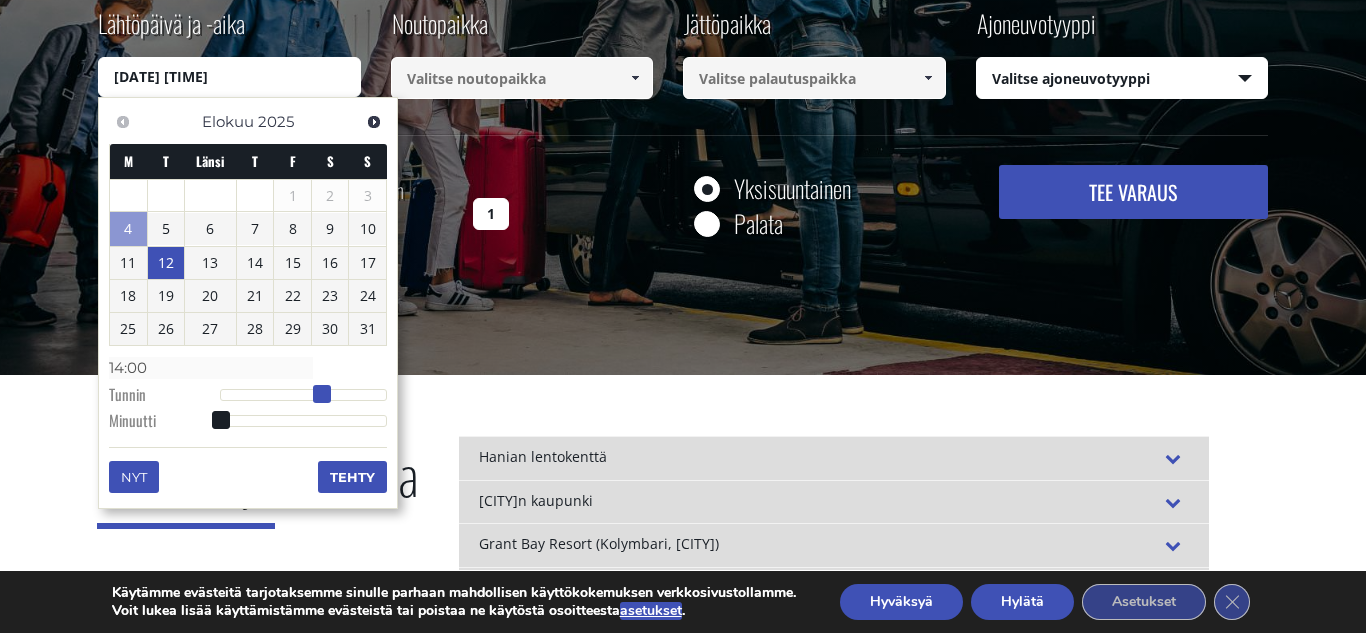 type on "[DATE] [TIME]" 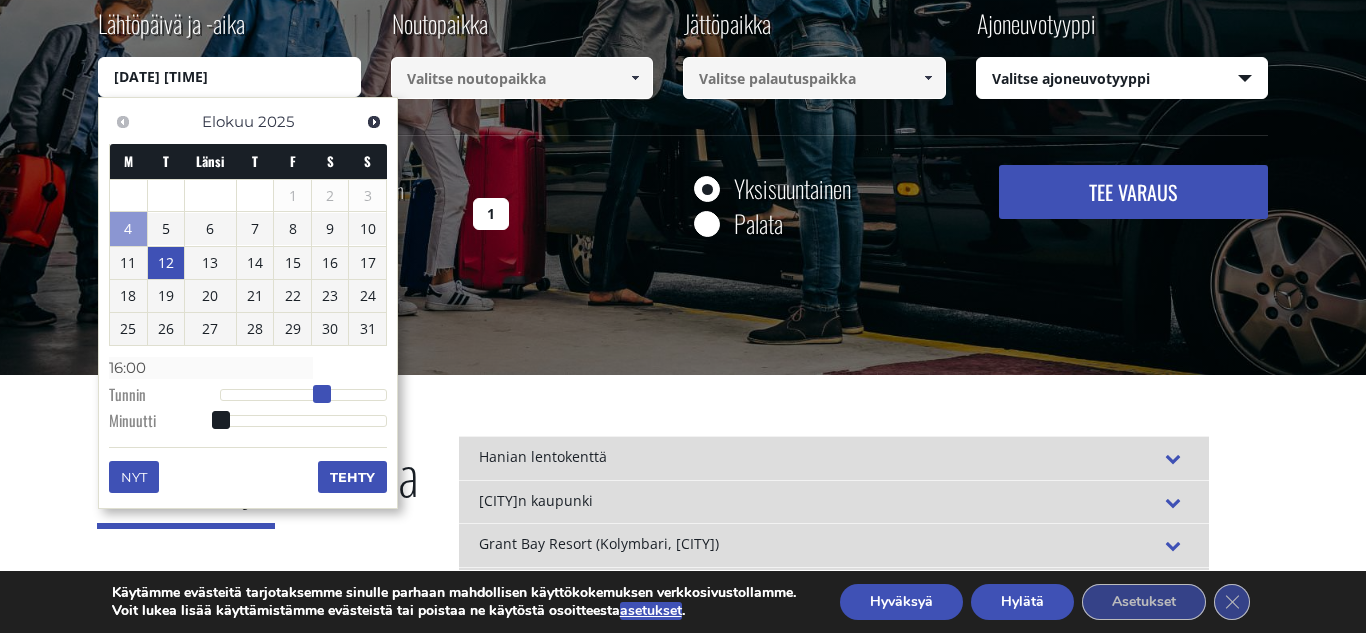 type on "[DATE] [TIME]" 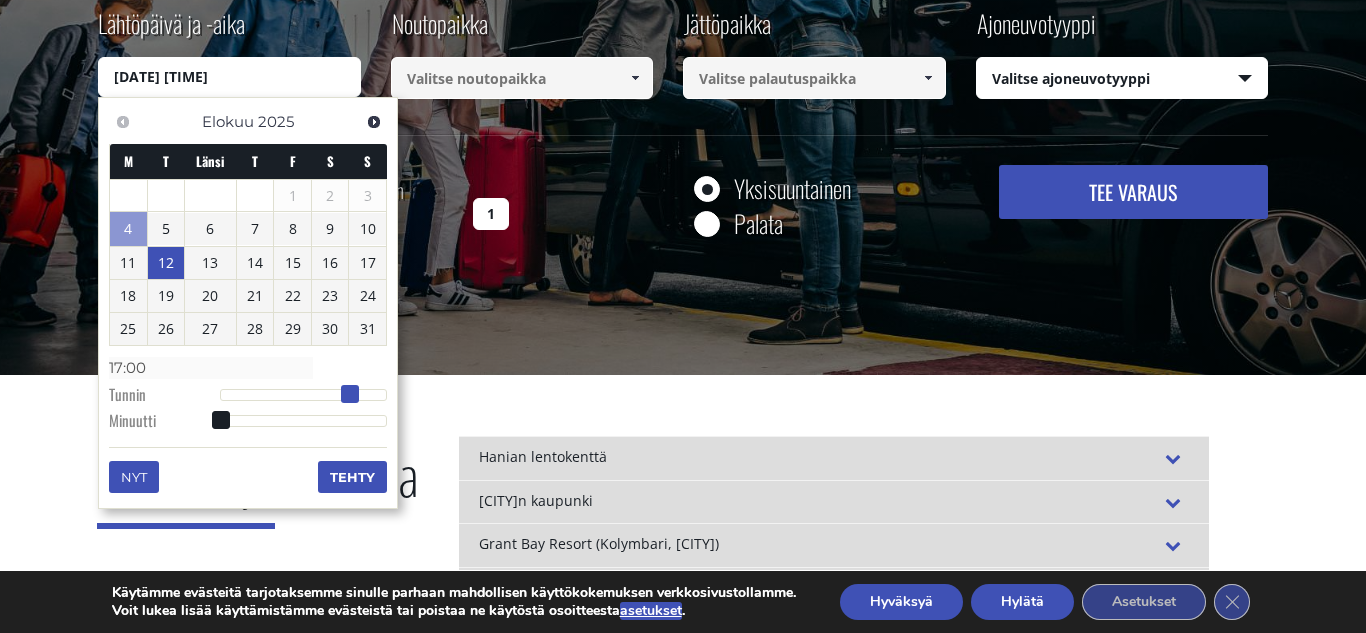 type on "[DATE] [TIME]" 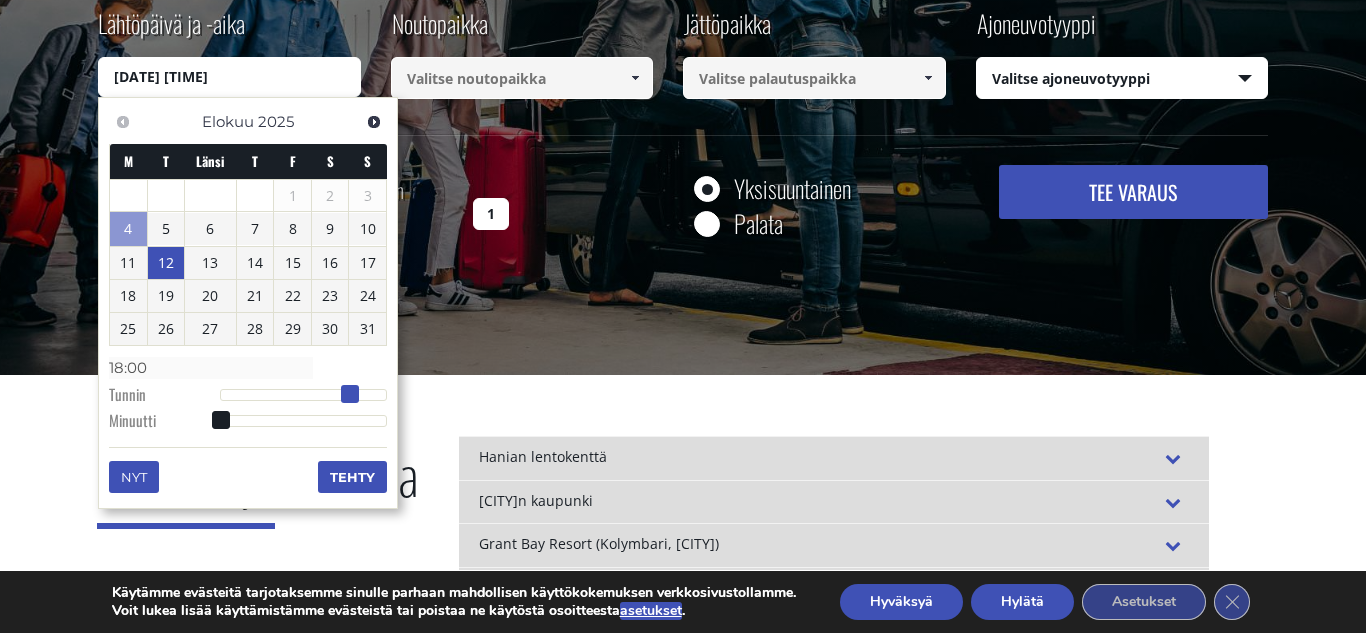 type on "[DATE] [TIME]" 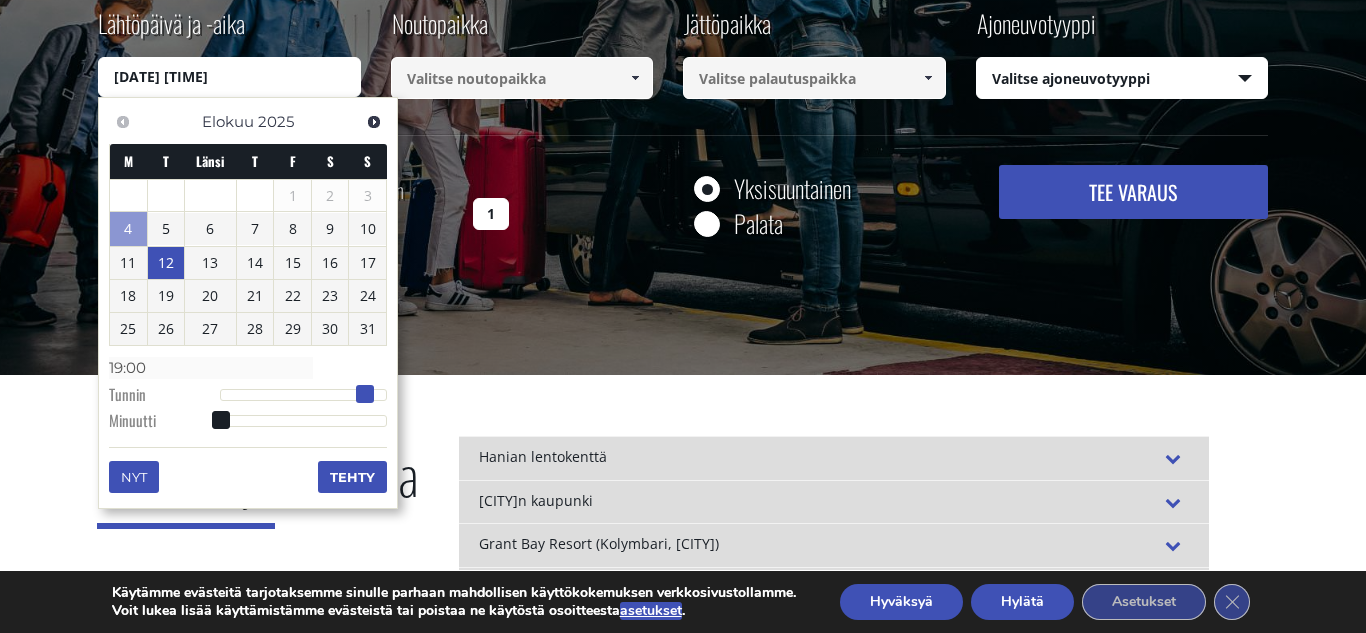 type on "[DATE] [TIME]" 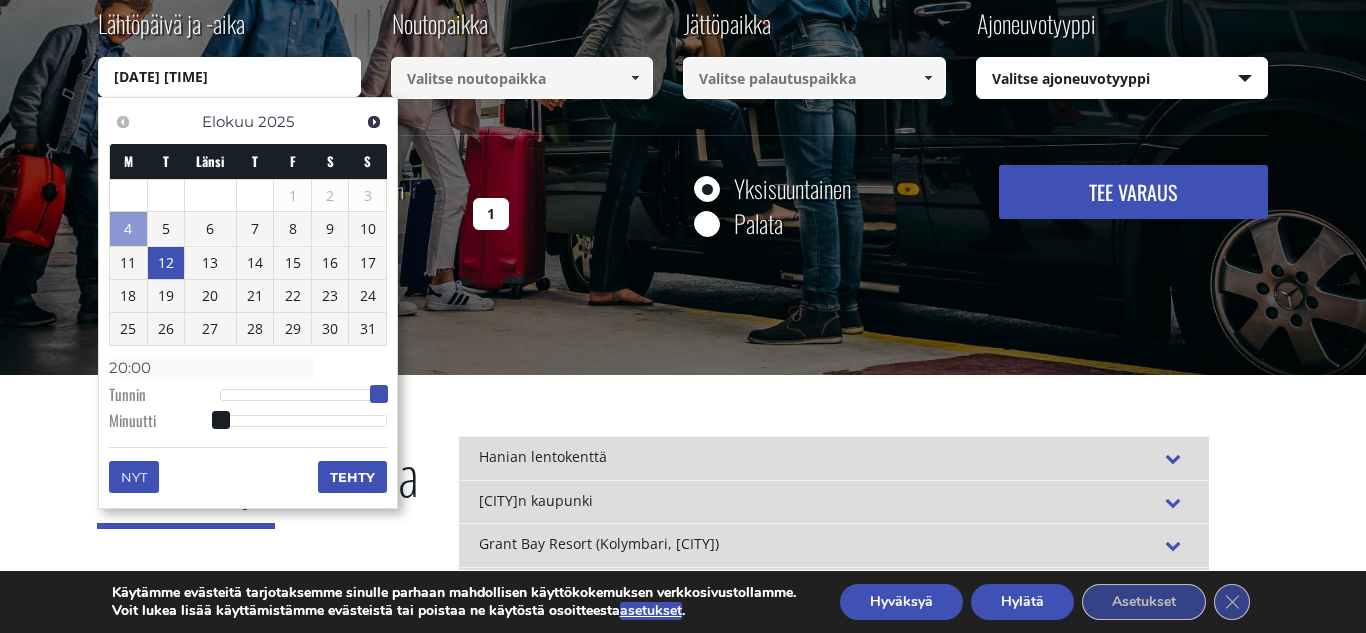 type on "[DATE] [TIME]" 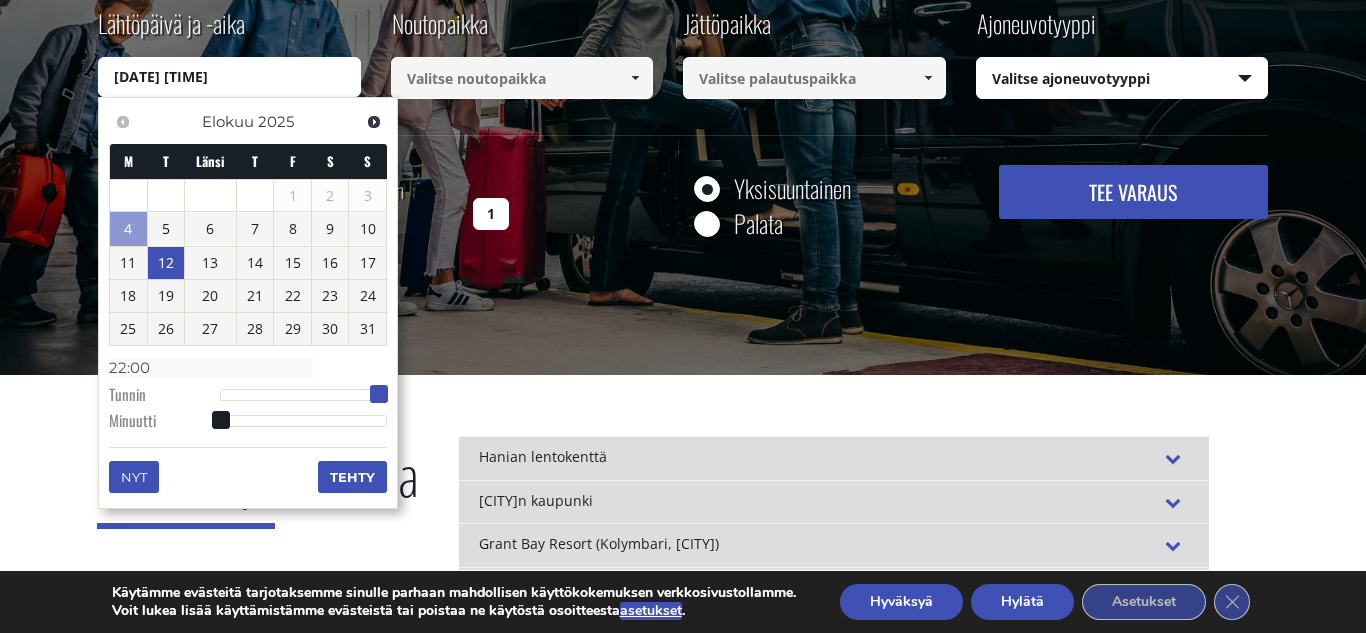 type on "[DATE] [TIME]" 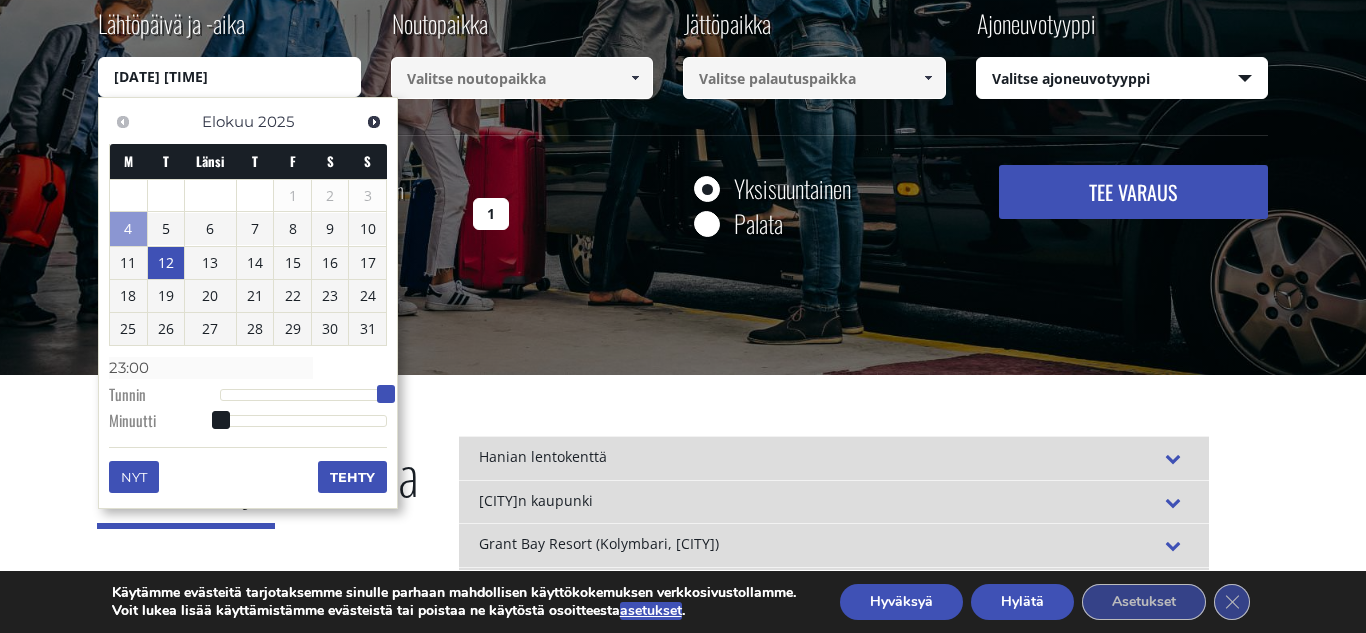 drag, startPoint x: 241, startPoint y: 393, endPoint x: 388, endPoint y: 413, distance: 148.35431 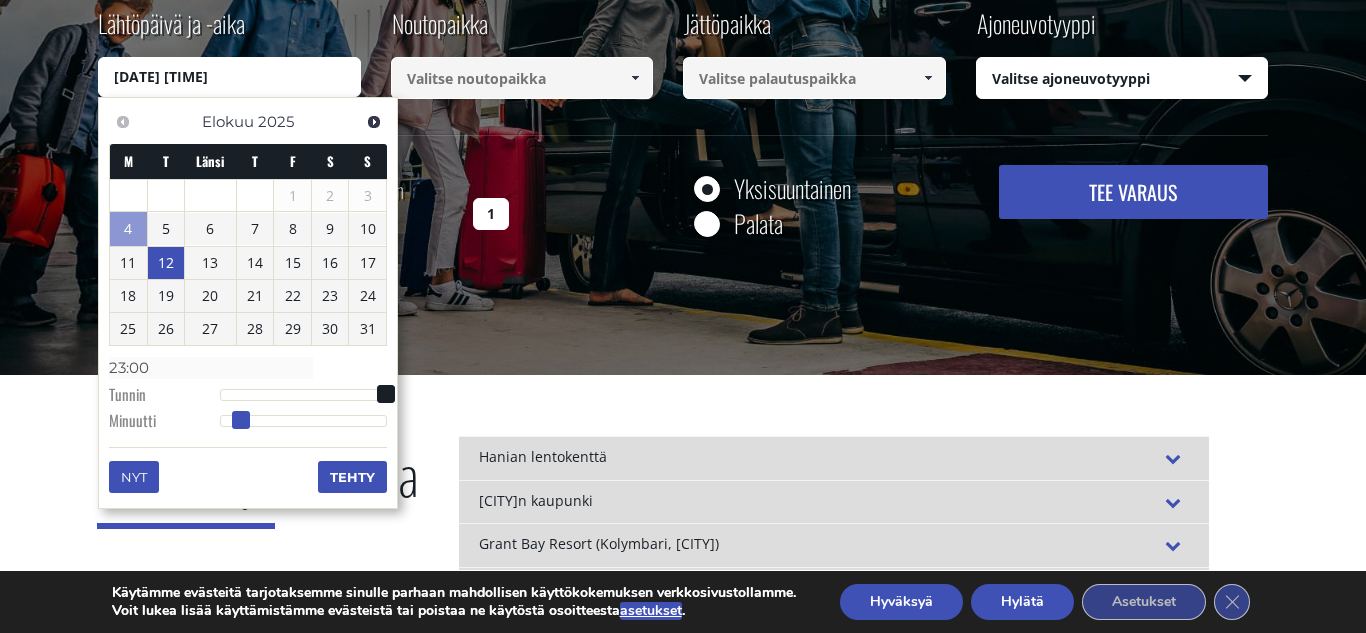 type on "[DATE] [TIME]" 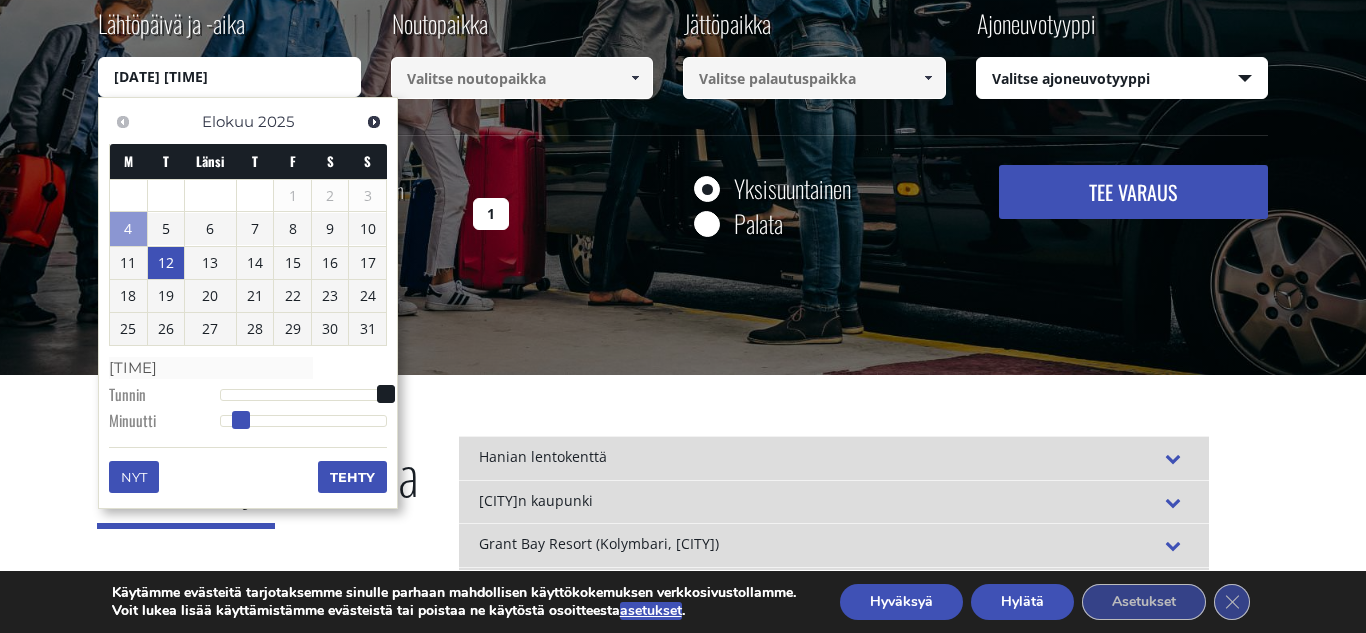 type on "[DATE] [TIME]" 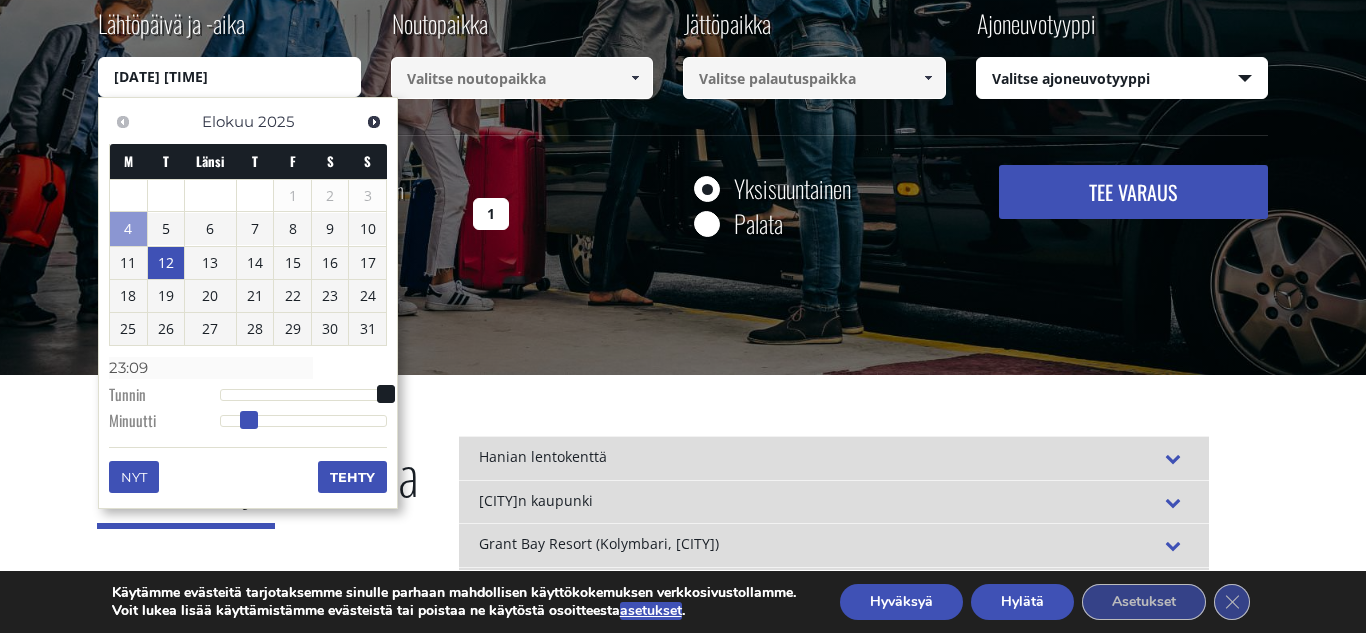 type on "[DATE] [TIME]" 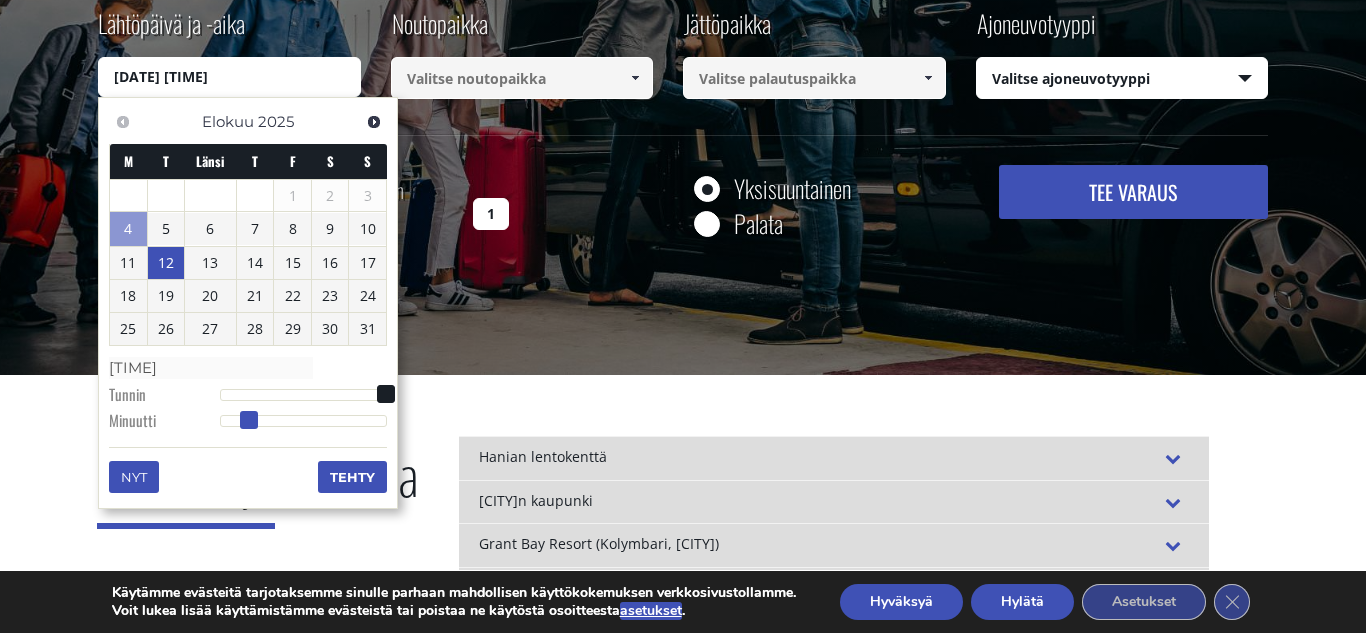 type on "[DATE] [TIME]" 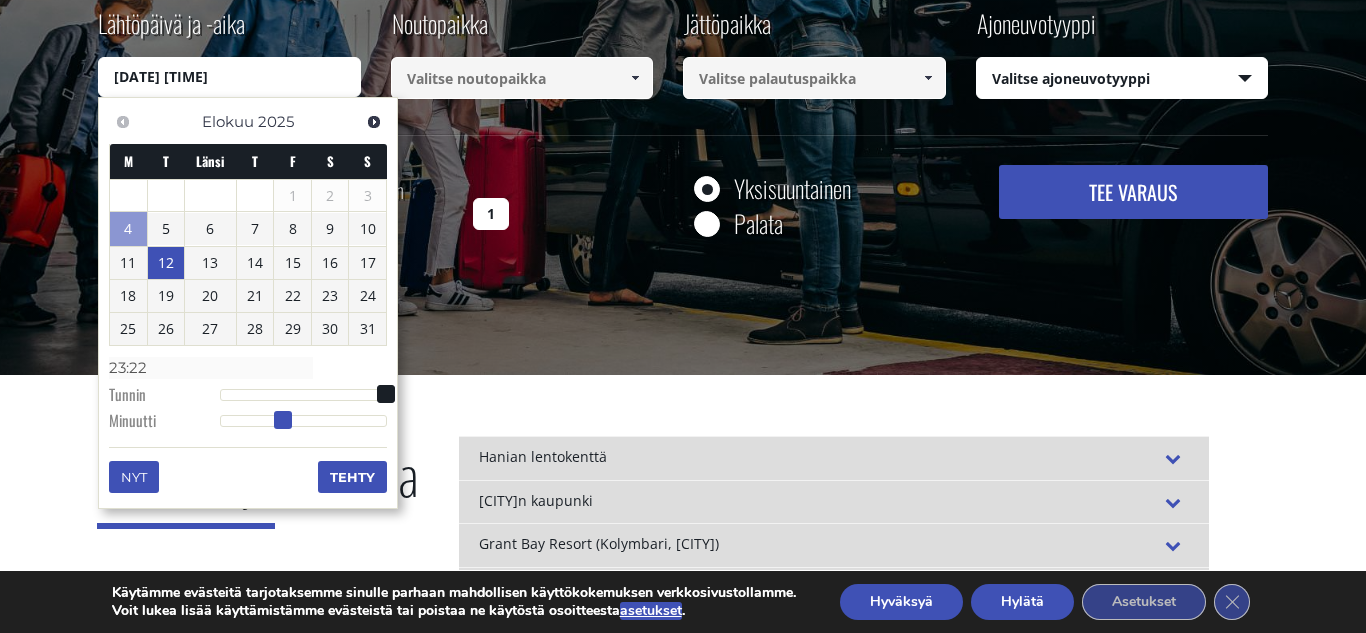 type on "[DATE] [TIME]" 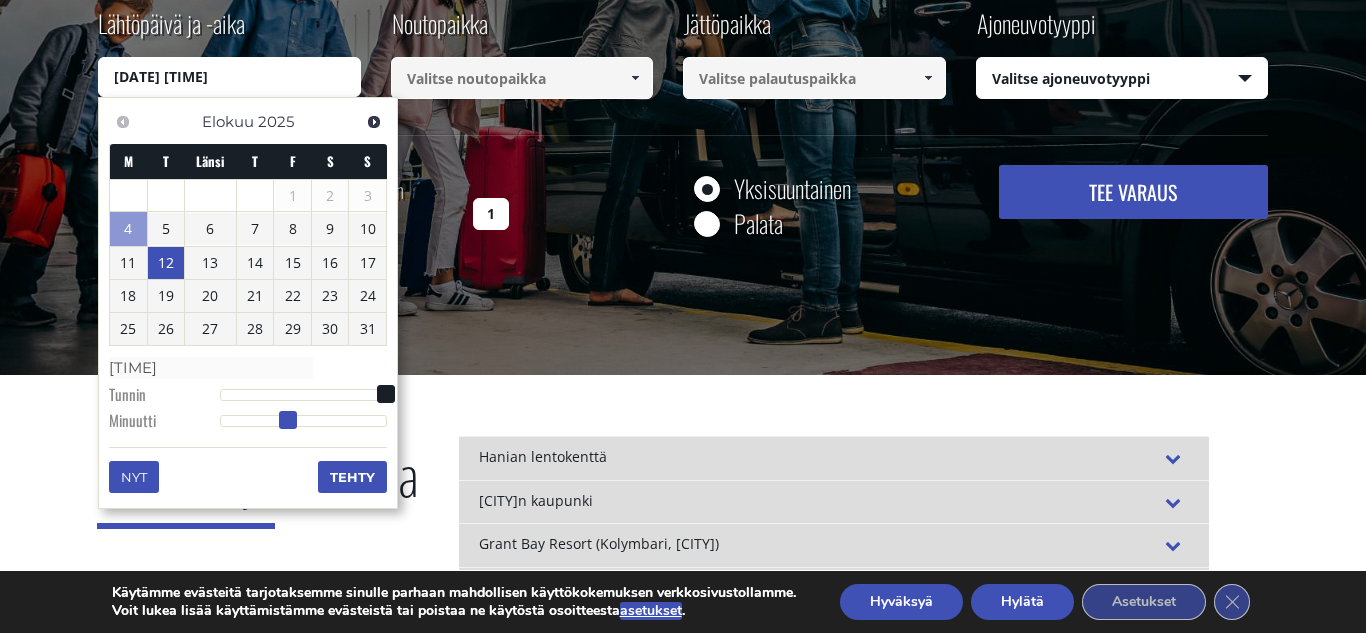 type on "[DATE] [TIME]" 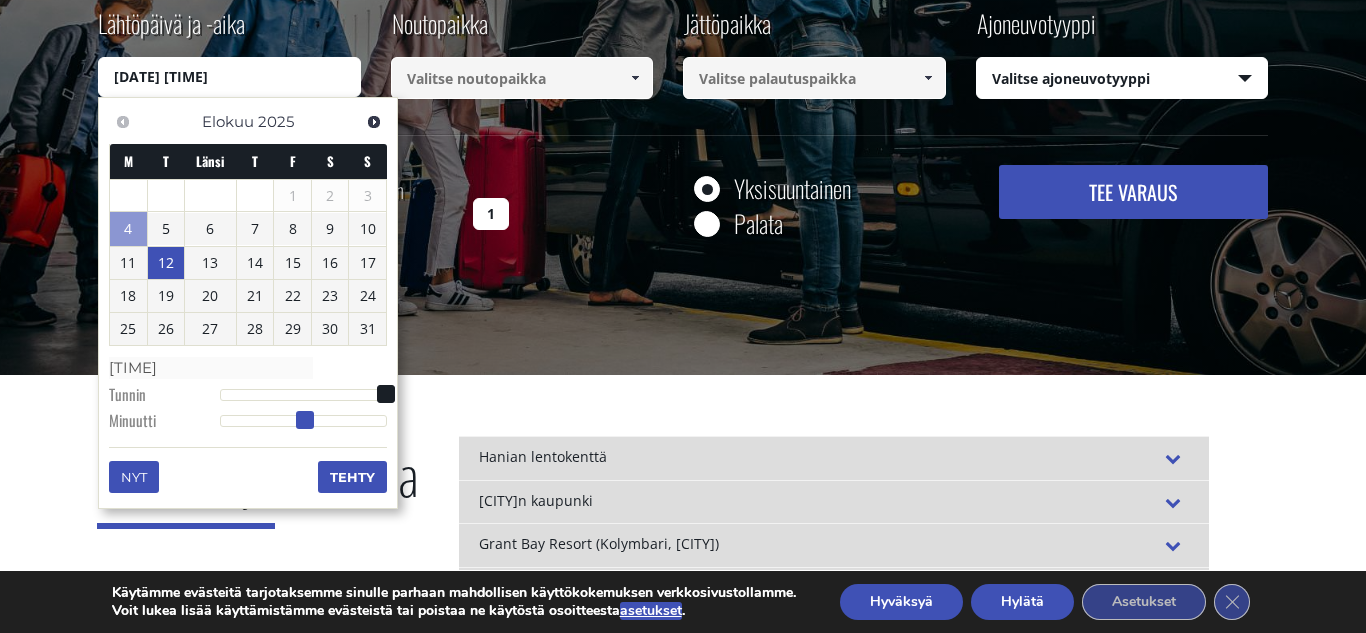 type on "[DATE] [TIME]" 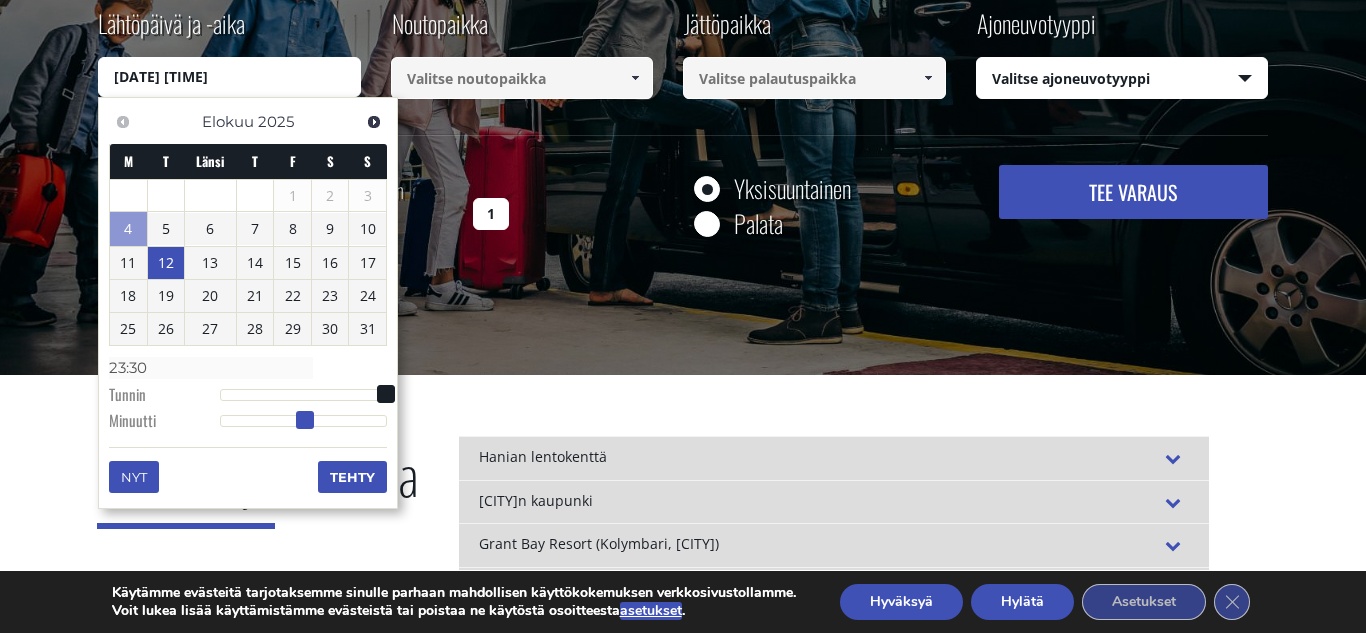 type on "[DATE] [TIME]" 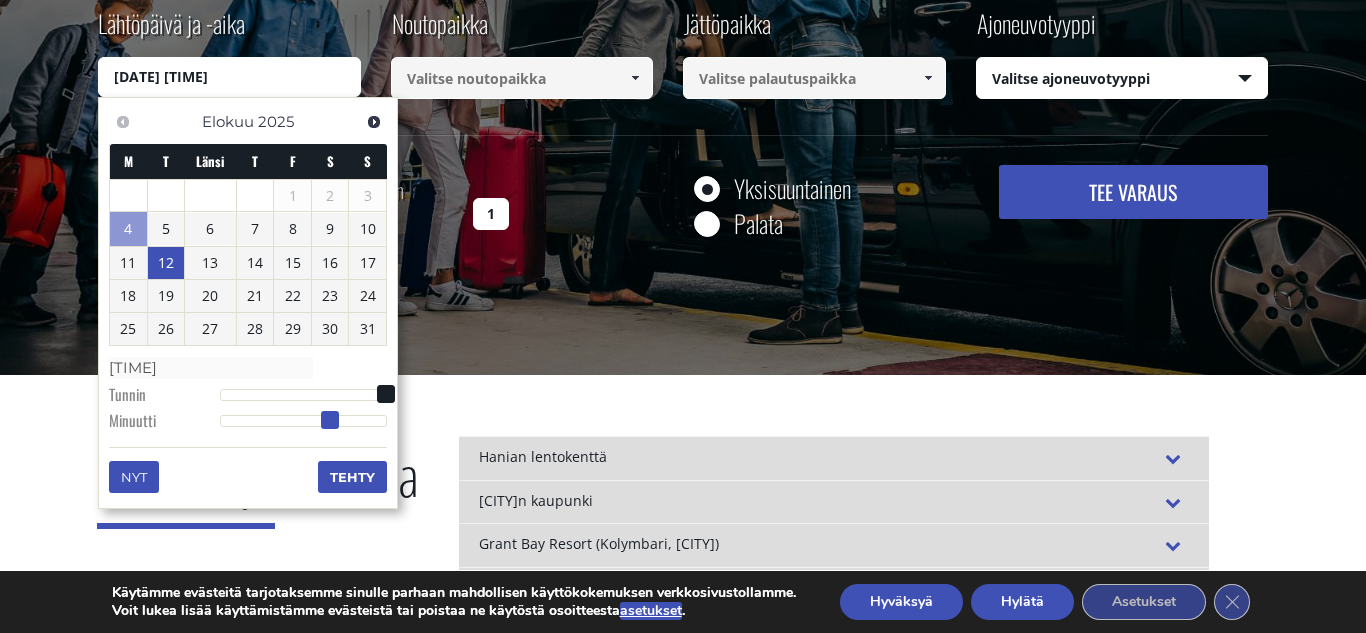 type on "[DATE] [TIME]" 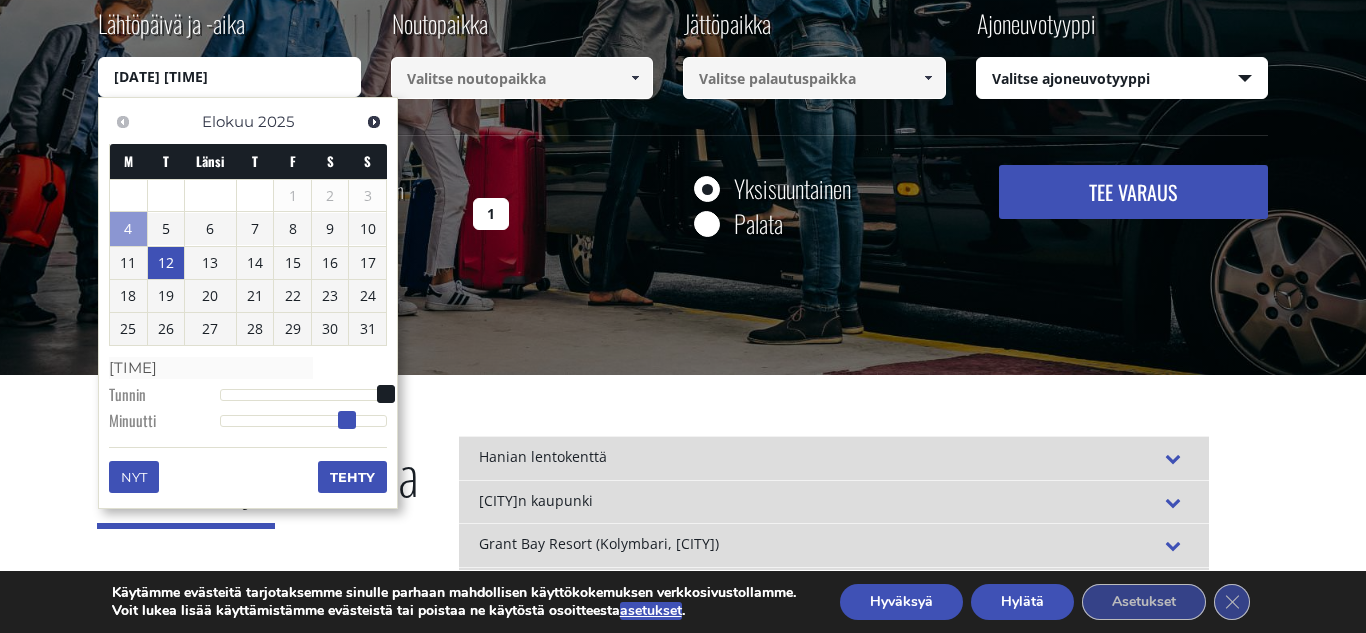 type on "[DATE] [TIME]" 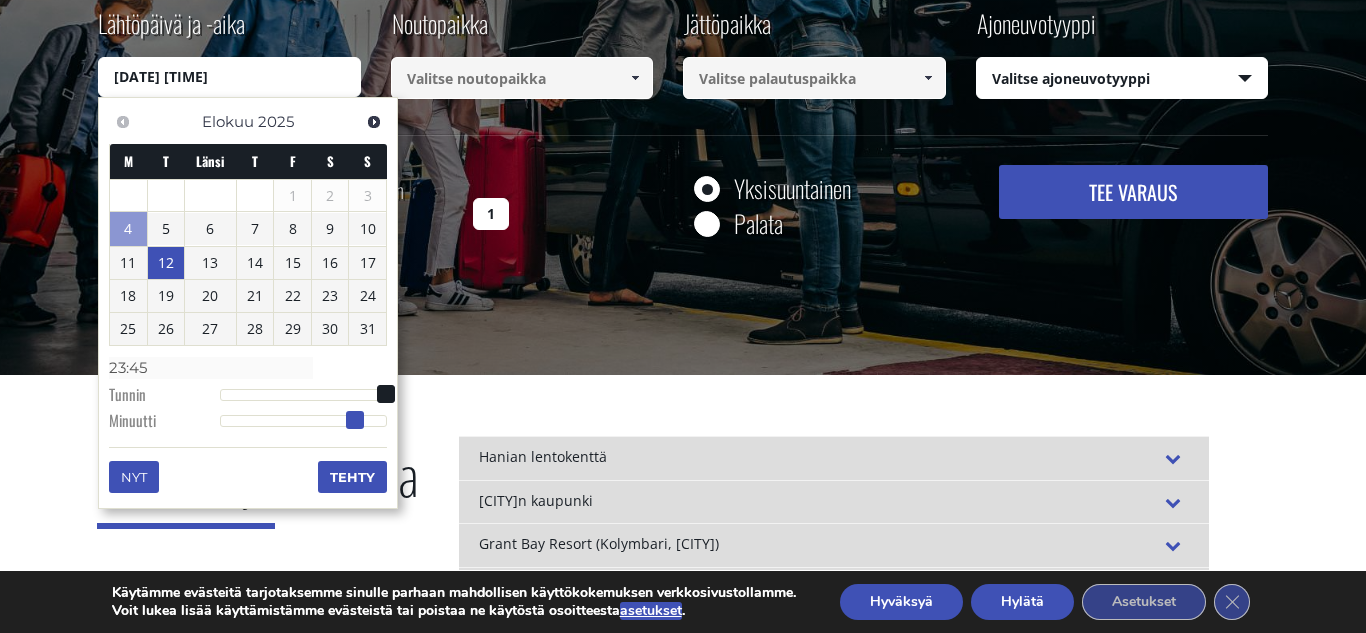 type on "[DATE] [TIME]" 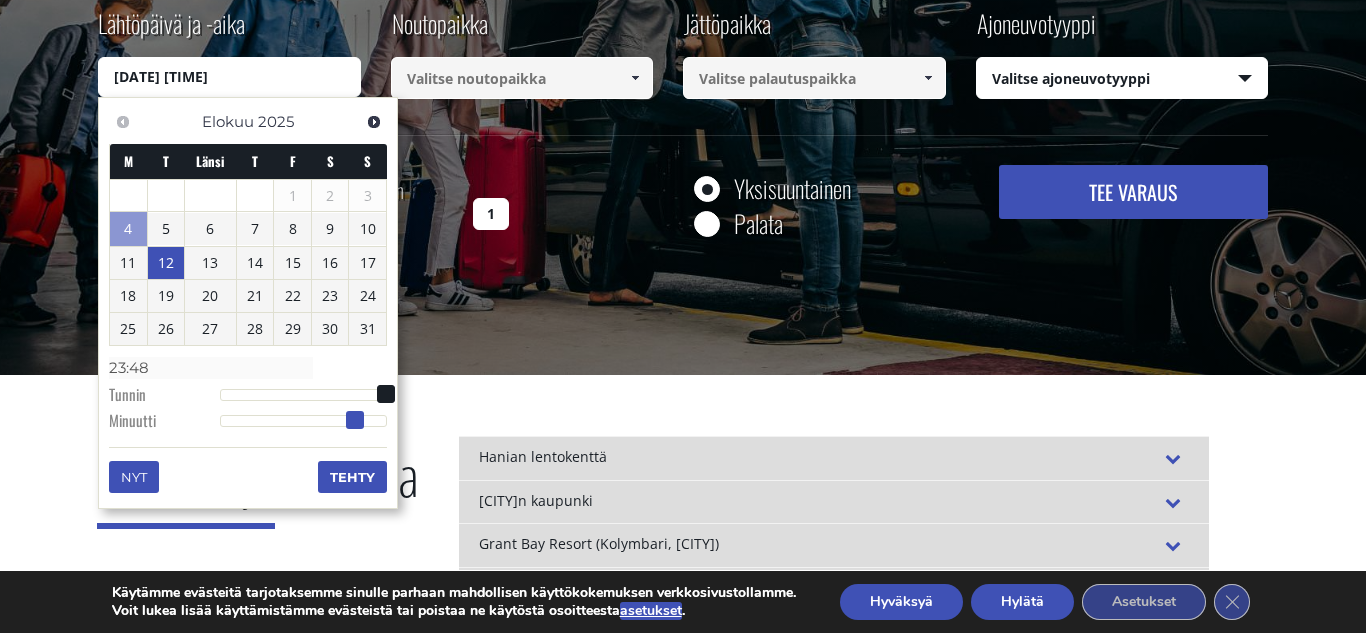 type on "[DATE] [TIME]" 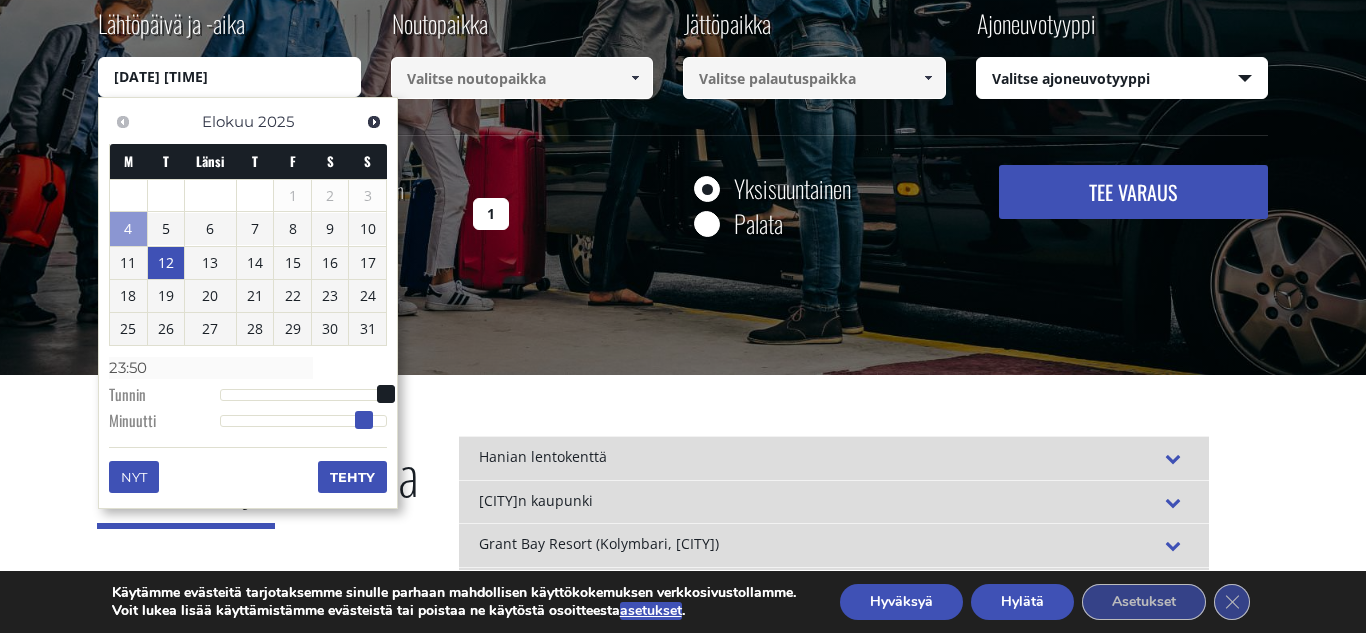 type on "[DATE] [TIME]" 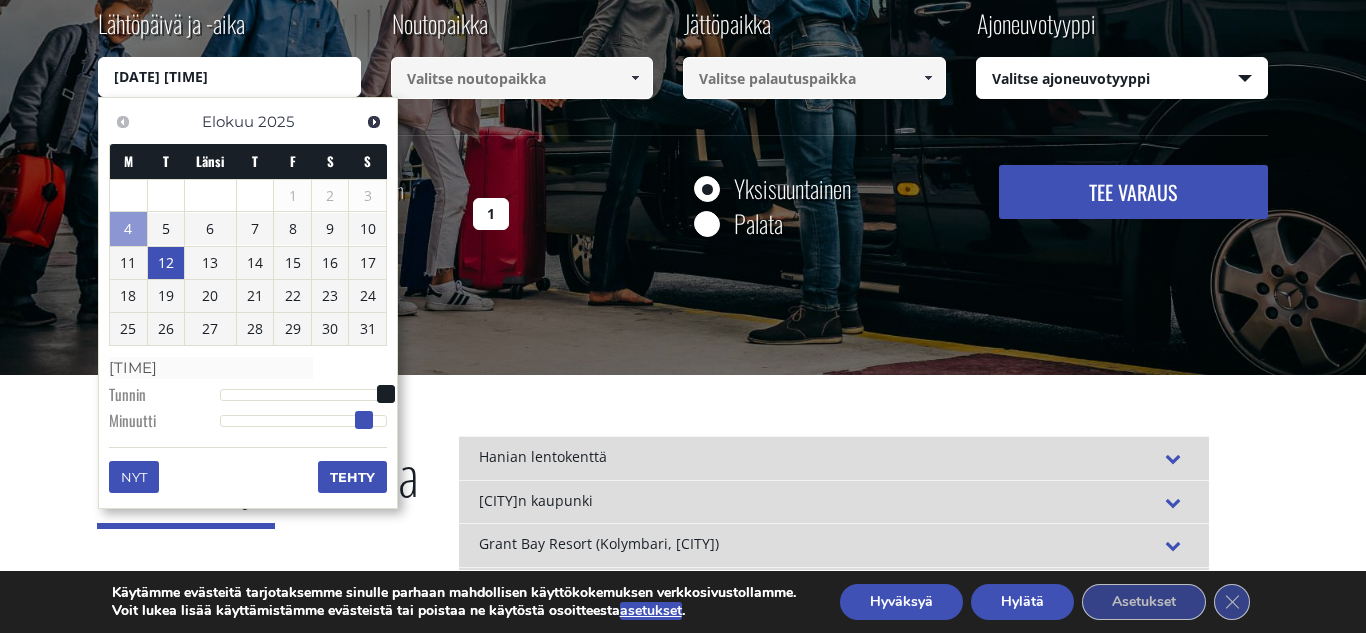 type on "[DATE] [TIME]" 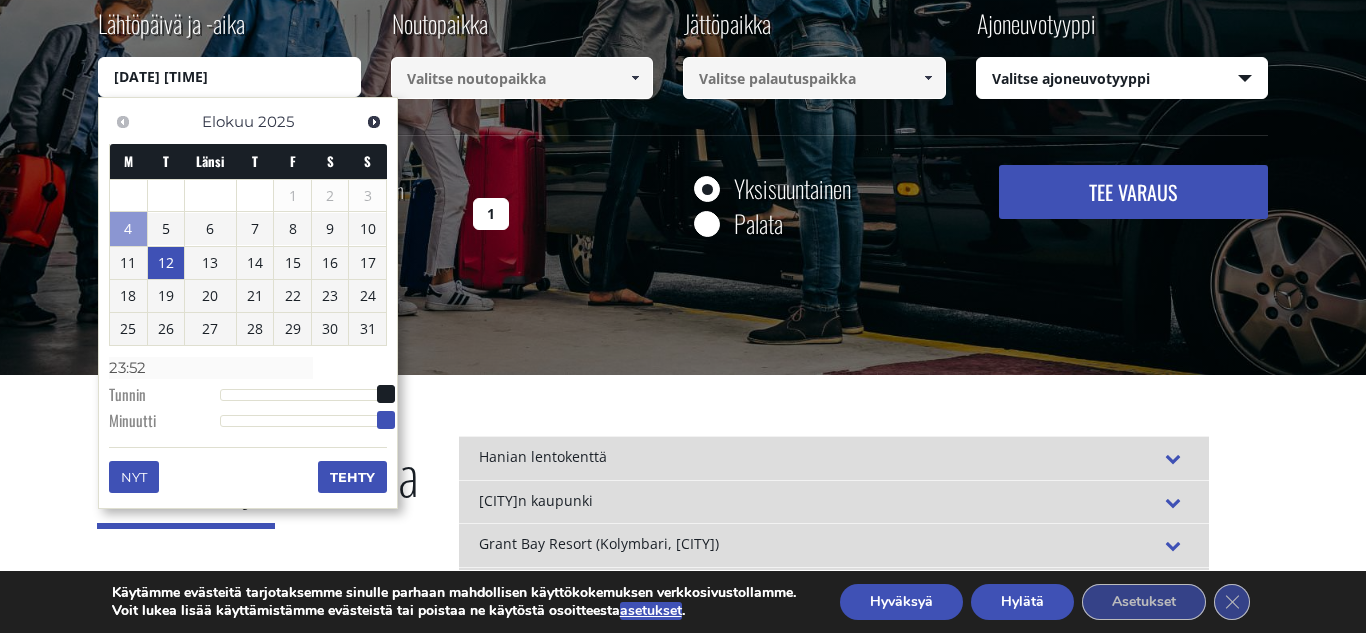 type on "[DATE] [TIME]" 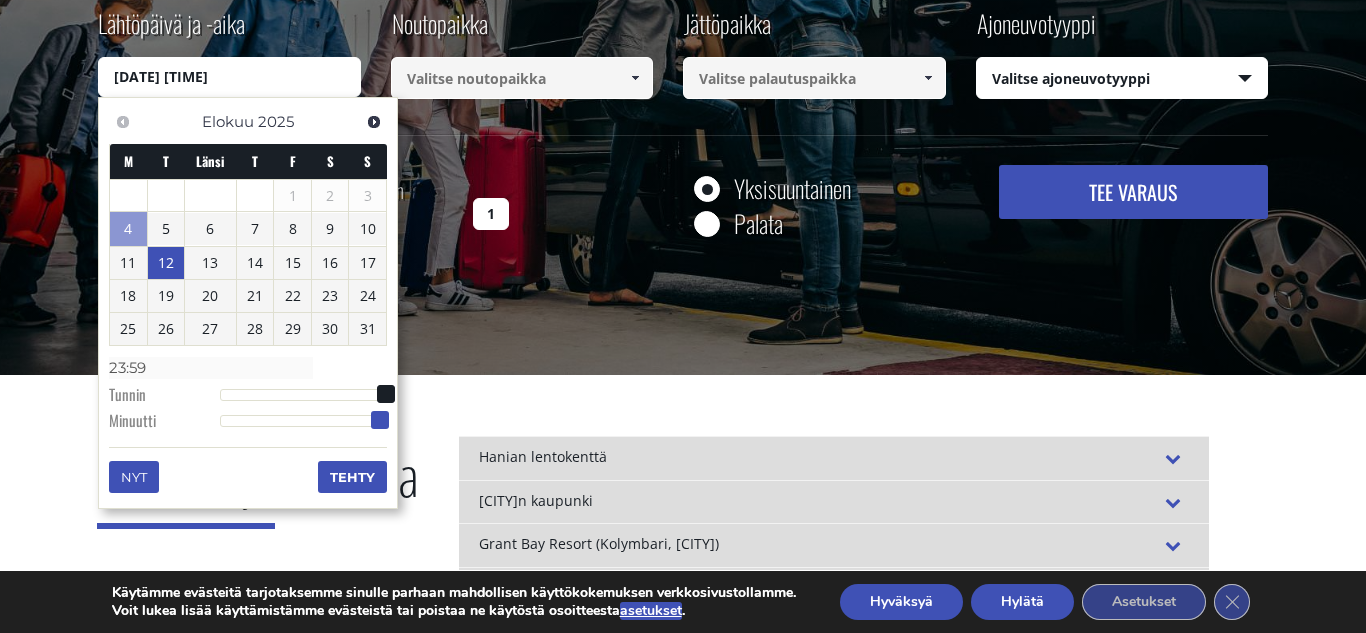 type on "[DATE] [TIME]" 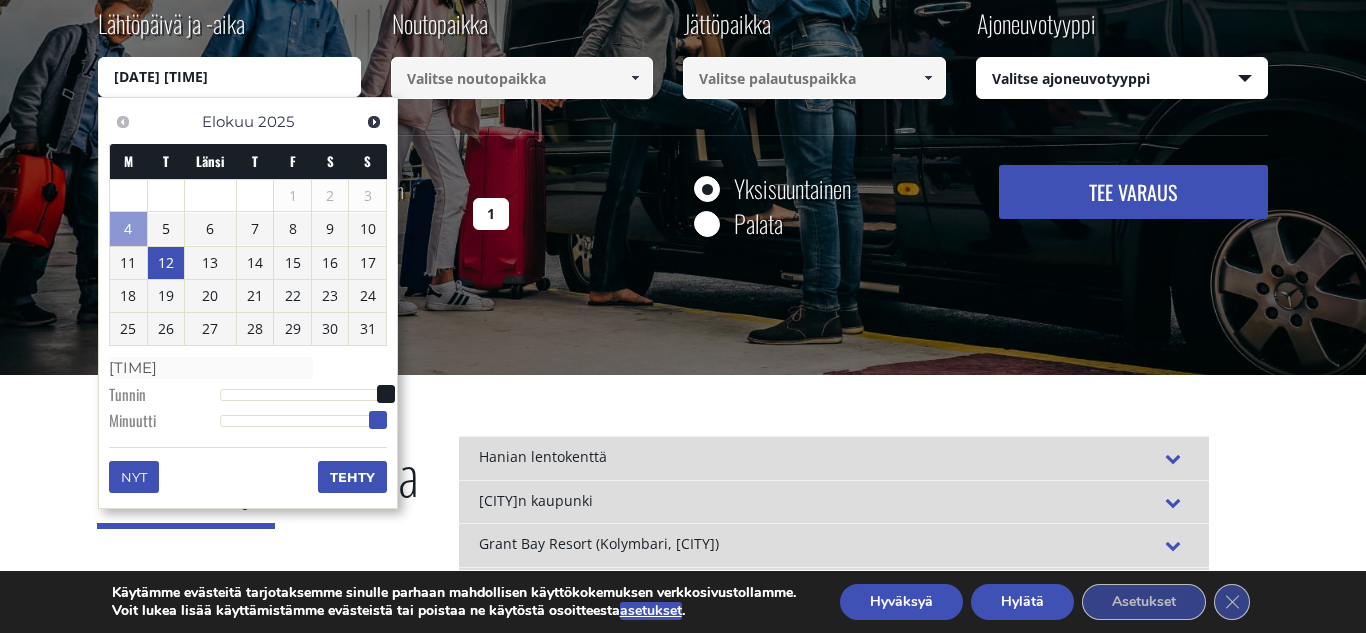 type on "[DATE] [TIME]" 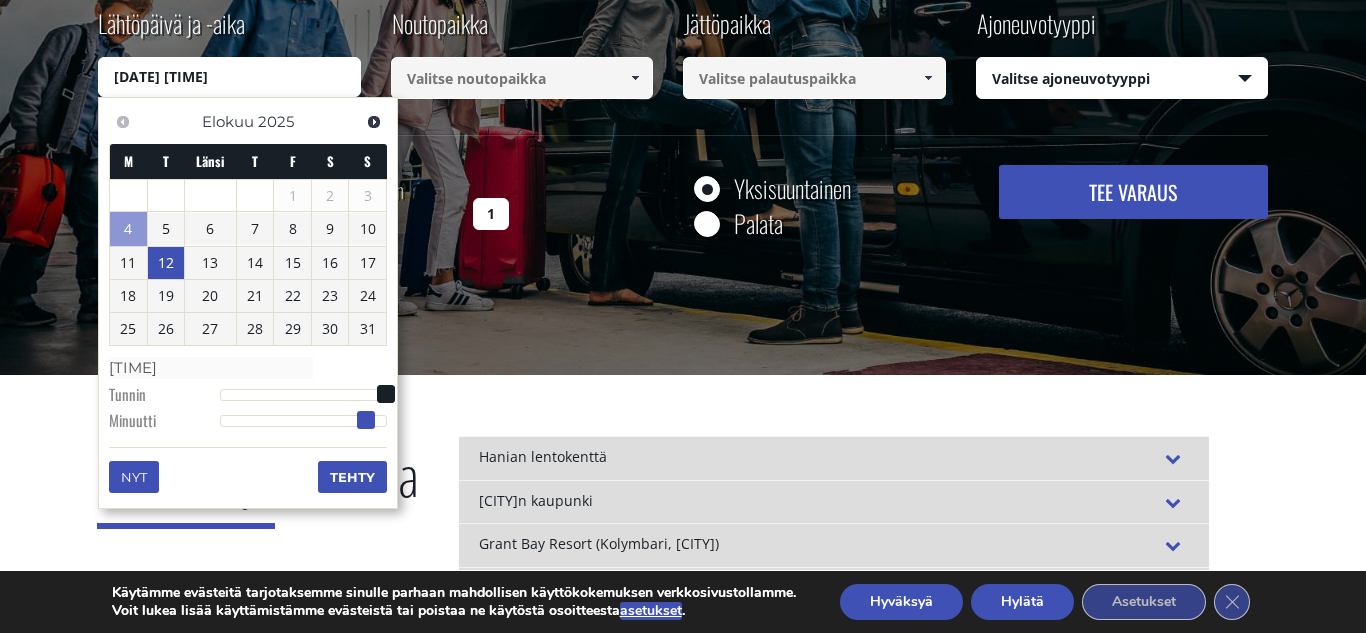 type on "[DATE] [TIME]" 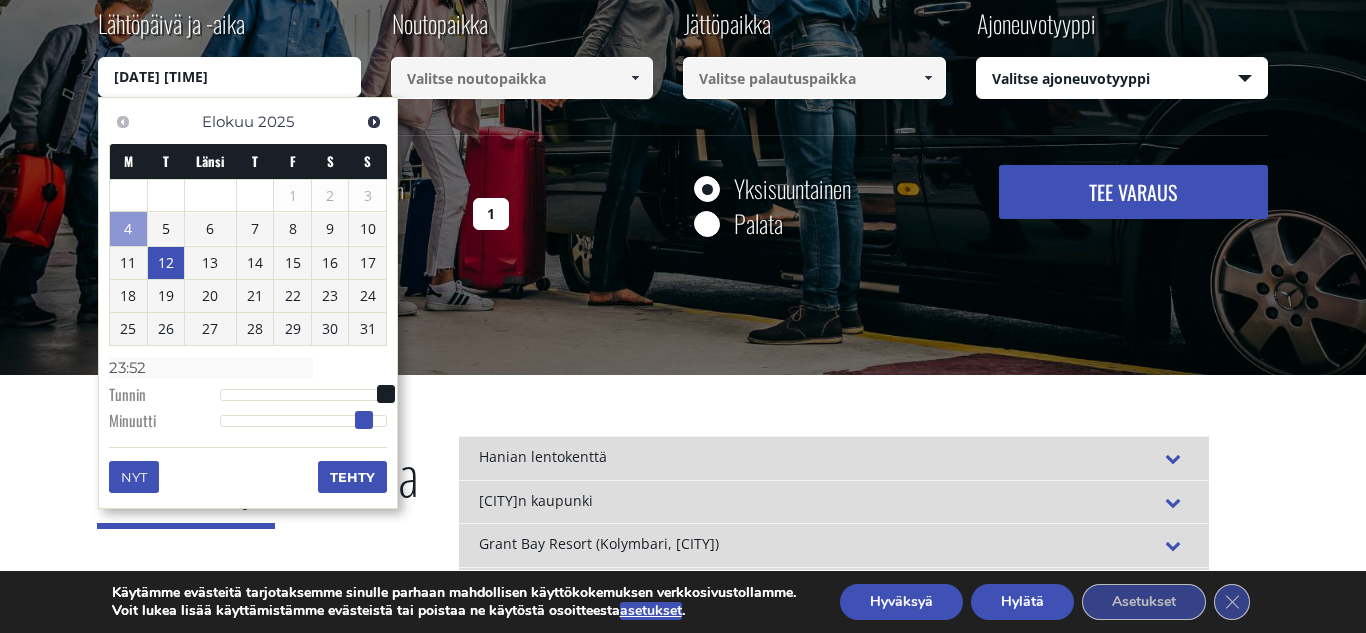 type on "[DATE] [TIME]" 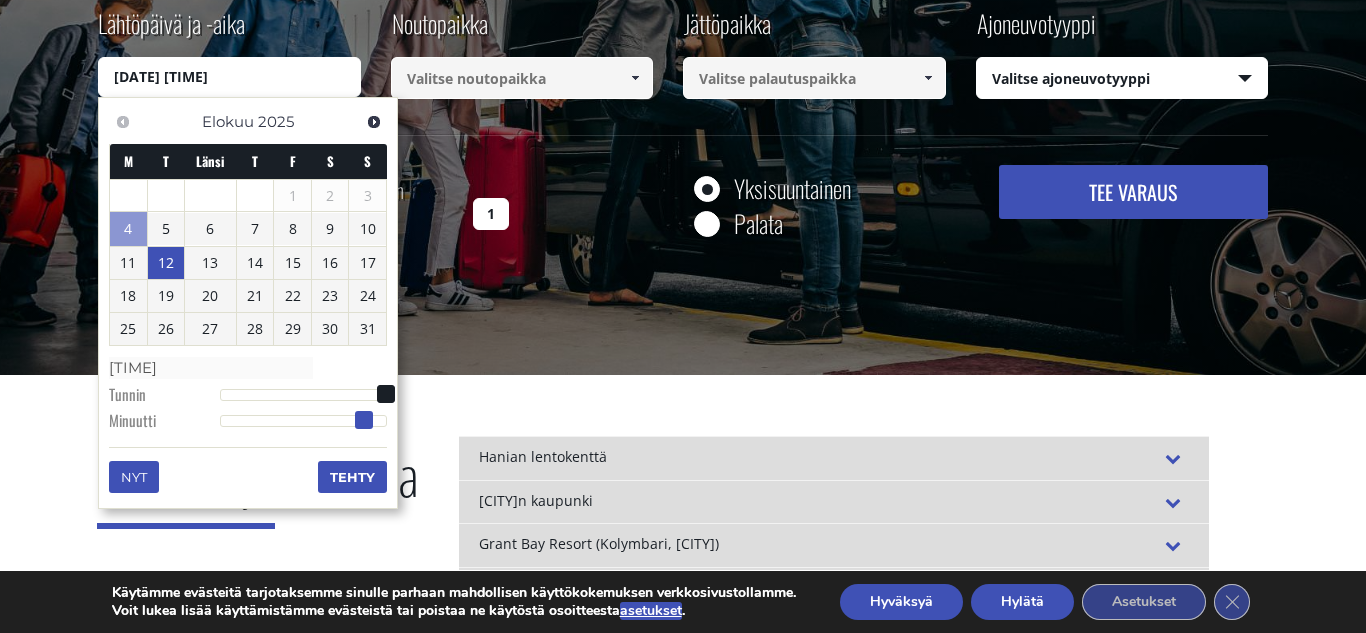 type on "[DATE] [TIME]" 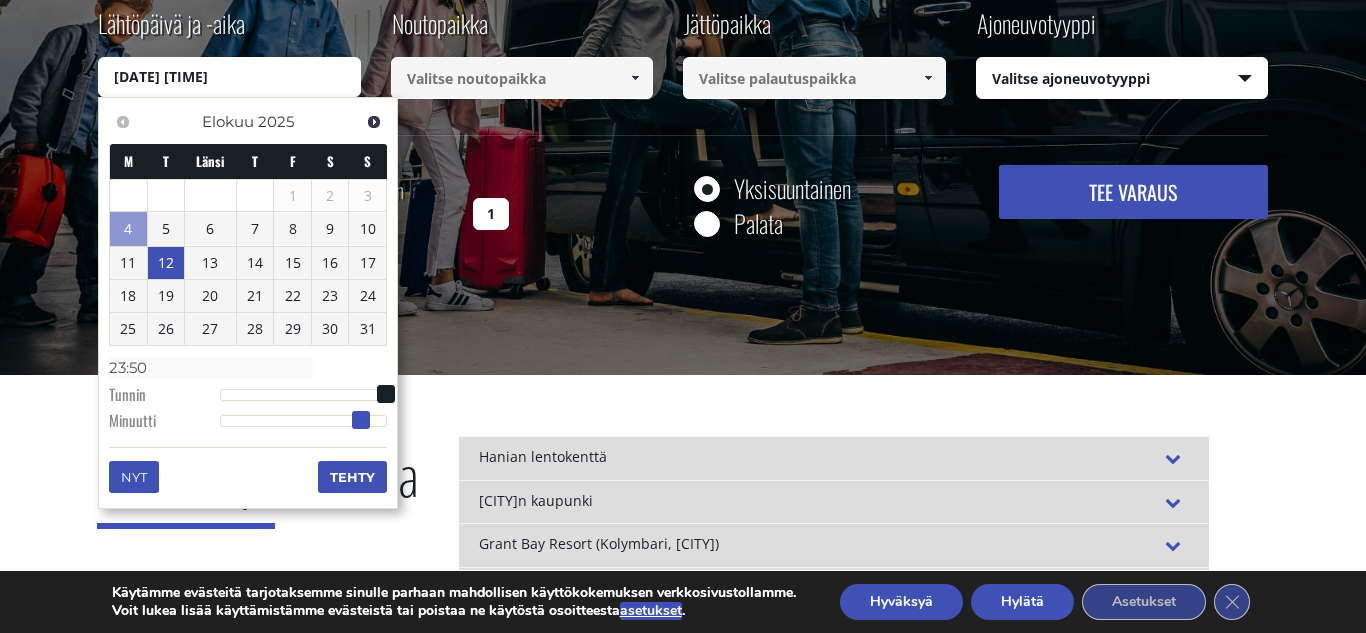 drag, startPoint x: 217, startPoint y: 422, endPoint x: 357, endPoint y: 437, distance: 140.80128 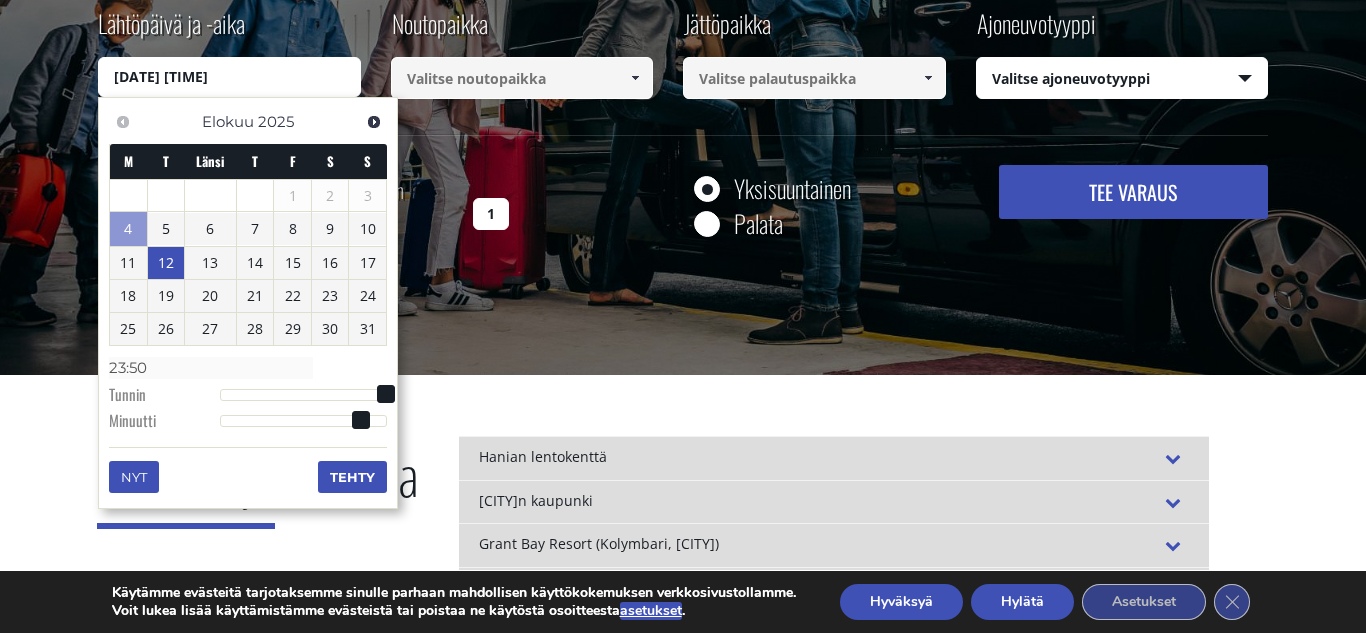 click on "Tehty" at bounding box center (352, 477) 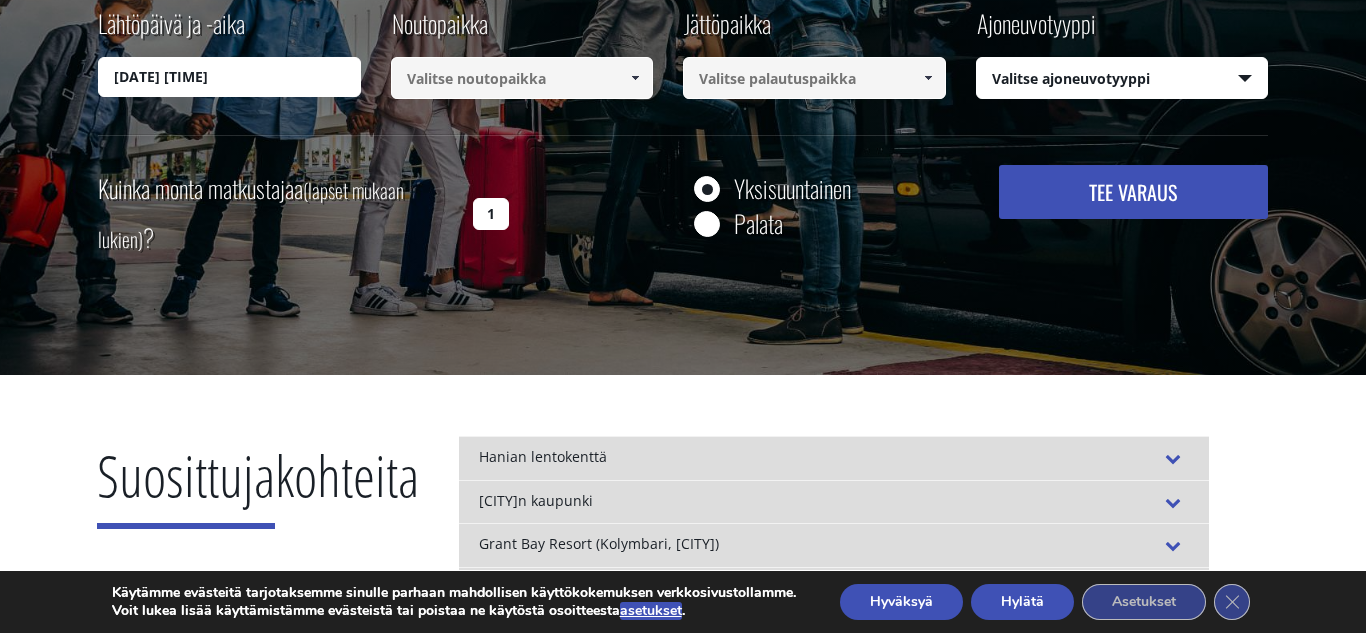 click at bounding box center [522, 78] 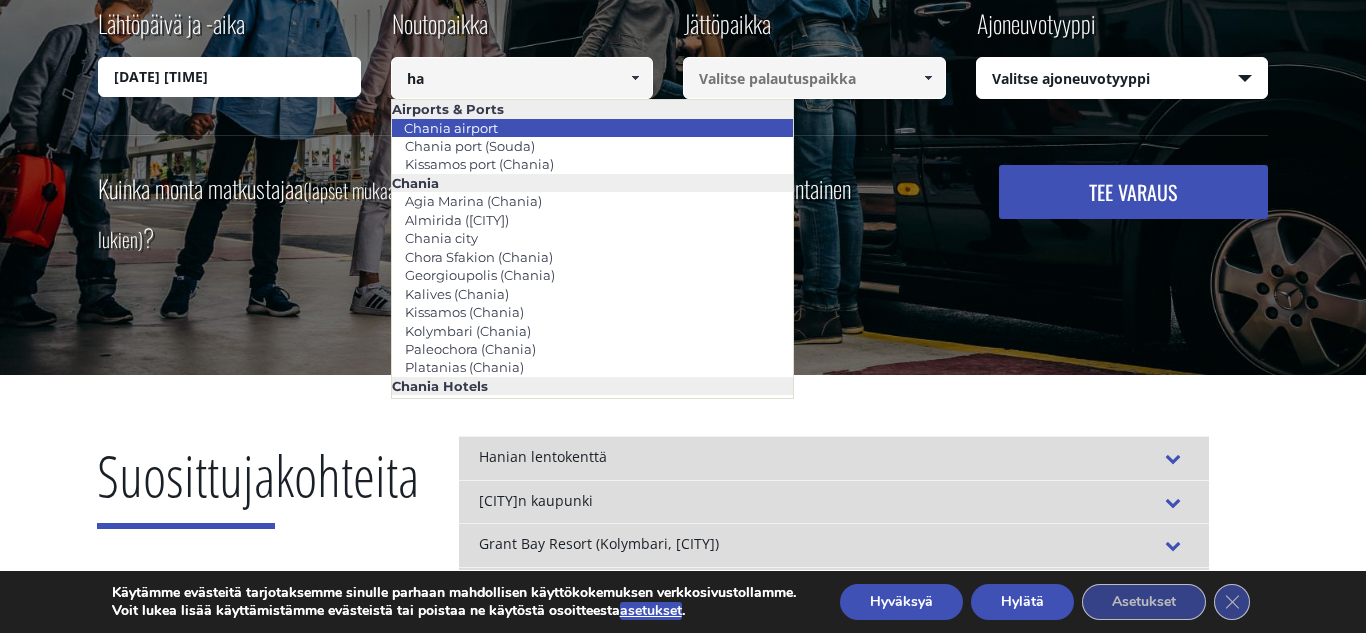 click on "Chania airport" at bounding box center [451, 128] 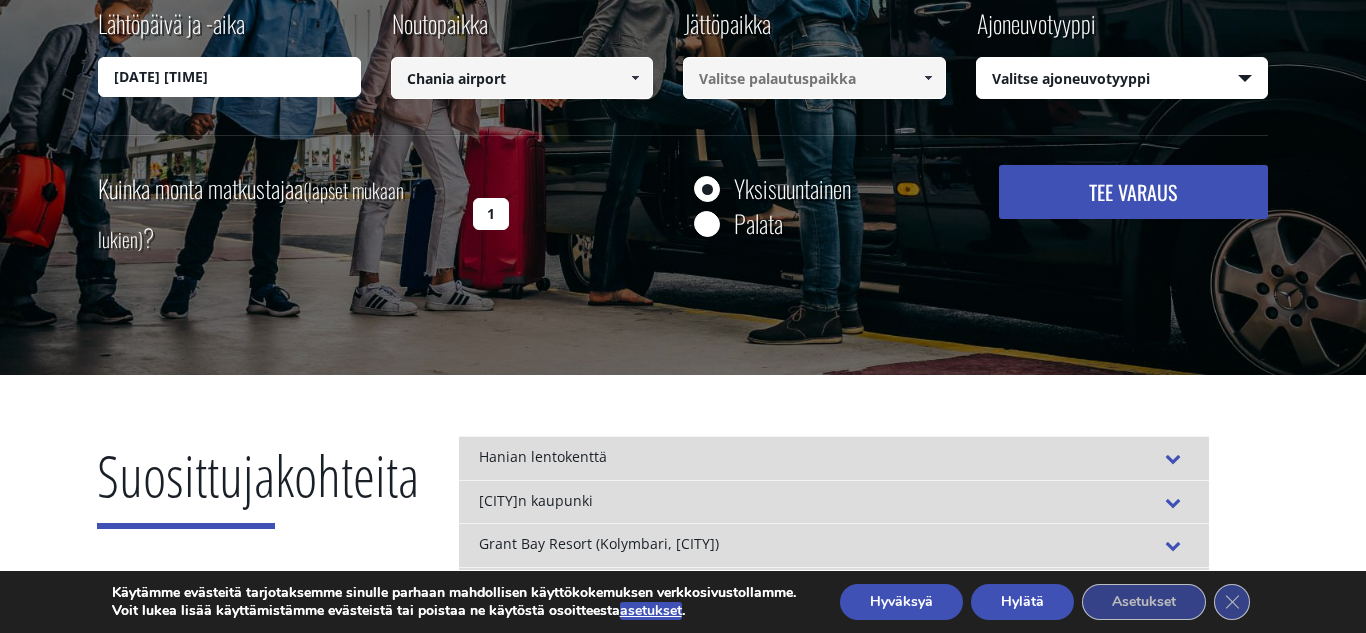 type on "Chania airport" 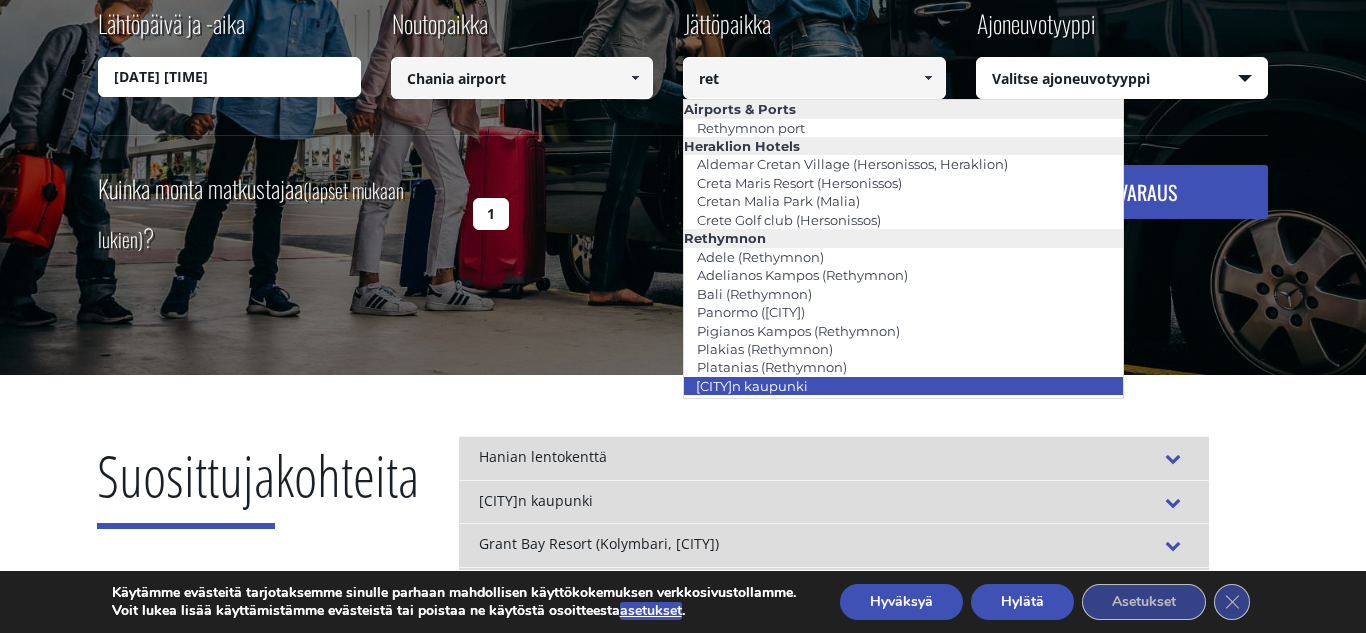 click on "[CITY]n kaupunki" at bounding box center [752, 386] 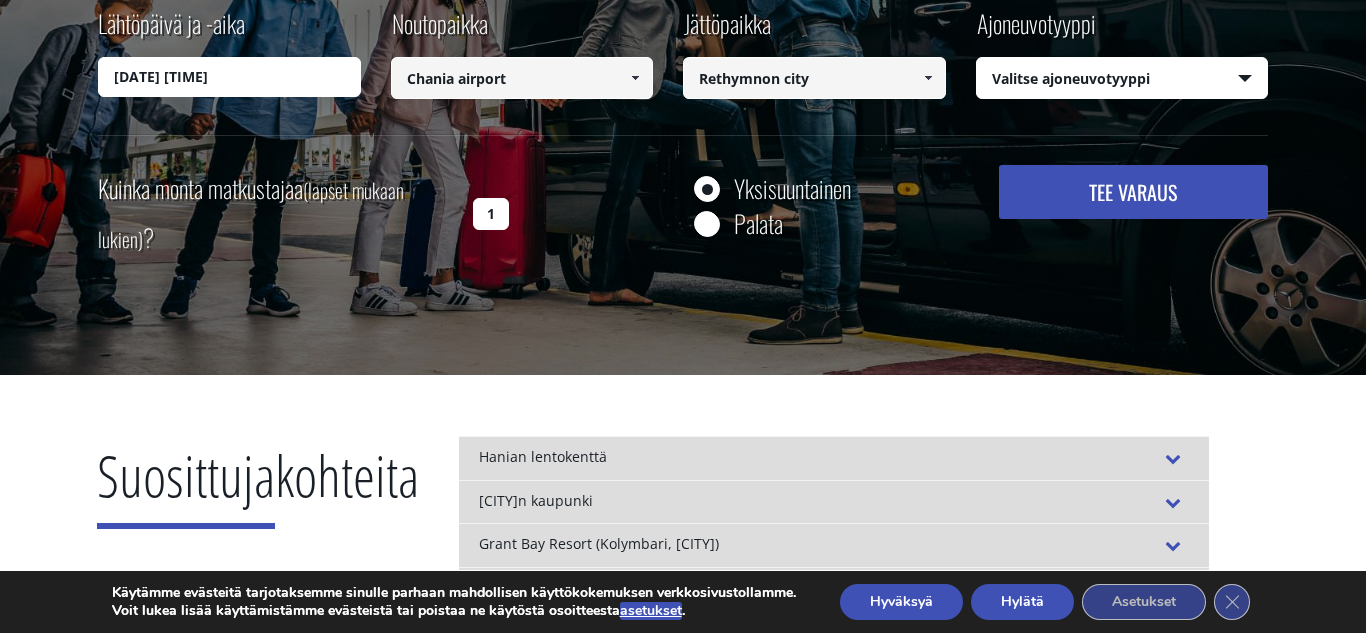 type on "Rethymnon city" 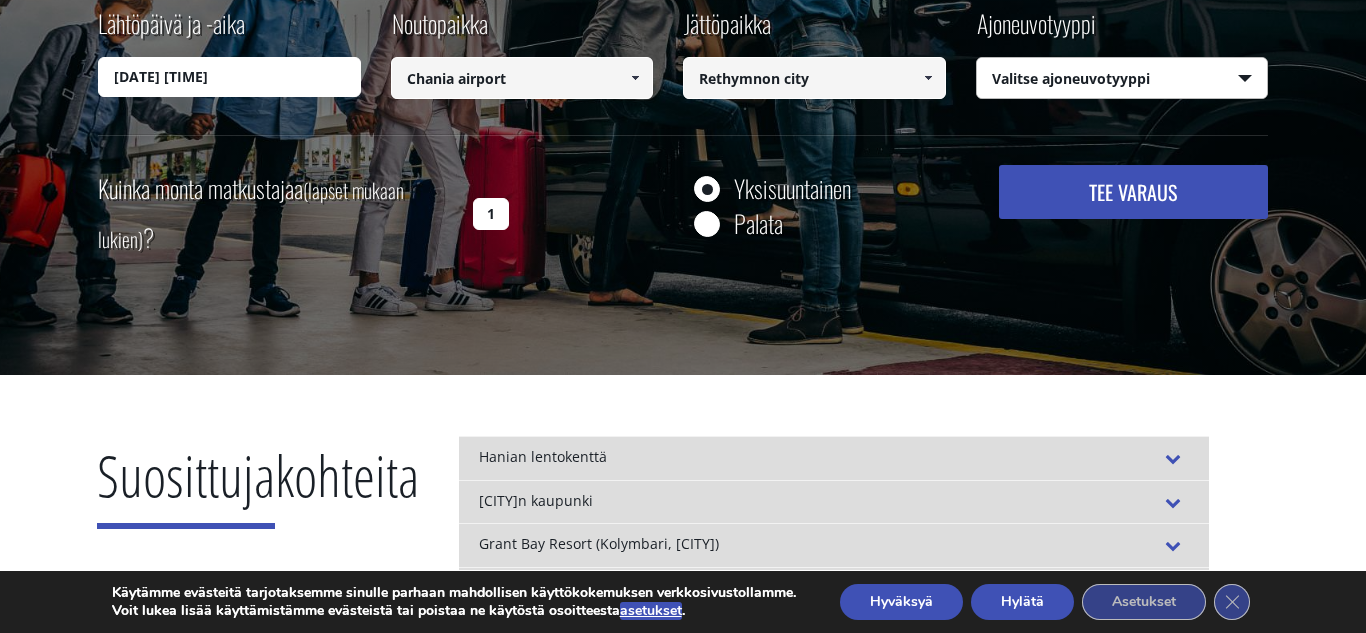 click on "Valitse ajoneuvotyyppi Taksi (4 matkustajaa) Mercedes E-sarja Mini Van (7 matkustajaa) Mercedes Vito Pikkubussi (10 matkustajaa) Mercedes Sprinter Pikkubussi 16 (16 matkustajaa) Mercedes Sprinter" at bounding box center (1122, 79) 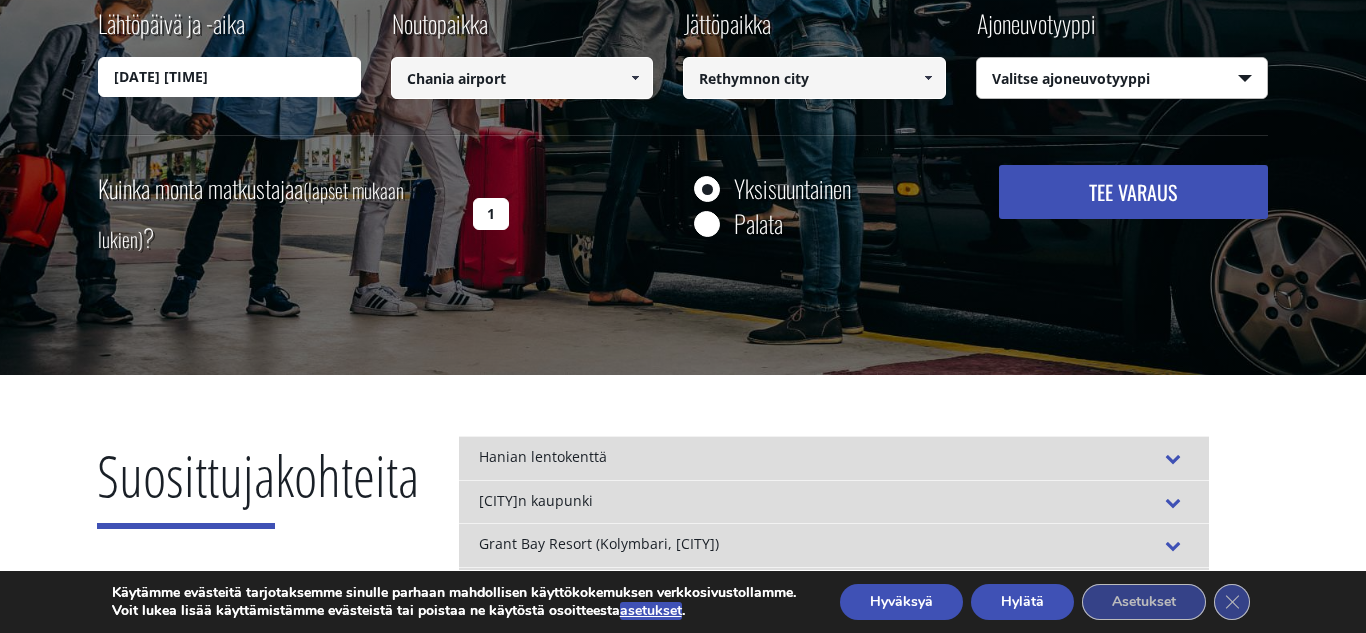 select on "540" 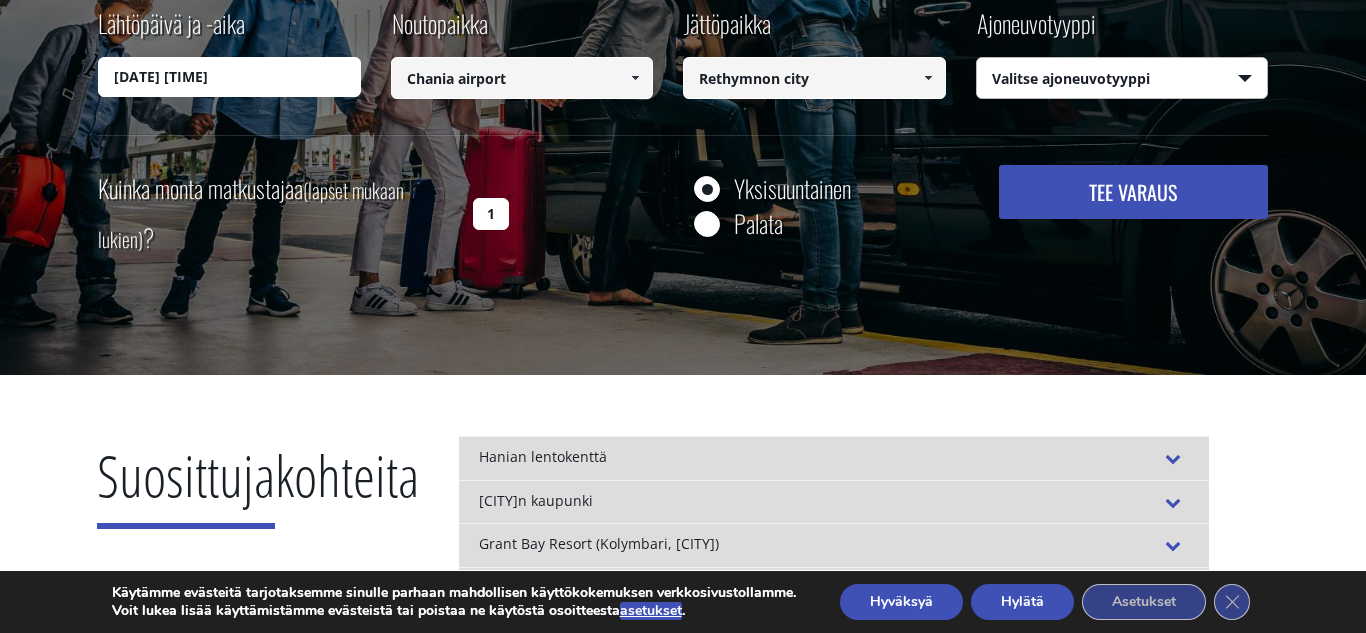 click on "Valitse ajoneuvotyyppi Taksi (4 matkustajaa) Mercedes E-sarja Mini Van (7 matkustajaa) Mercedes Vito Pikkubussi (10 matkustajaa) Mercedes Sprinter Pikkubussi 16 (16 matkustajaa) Mercedes Sprinter" at bounding box center (1122, 79) 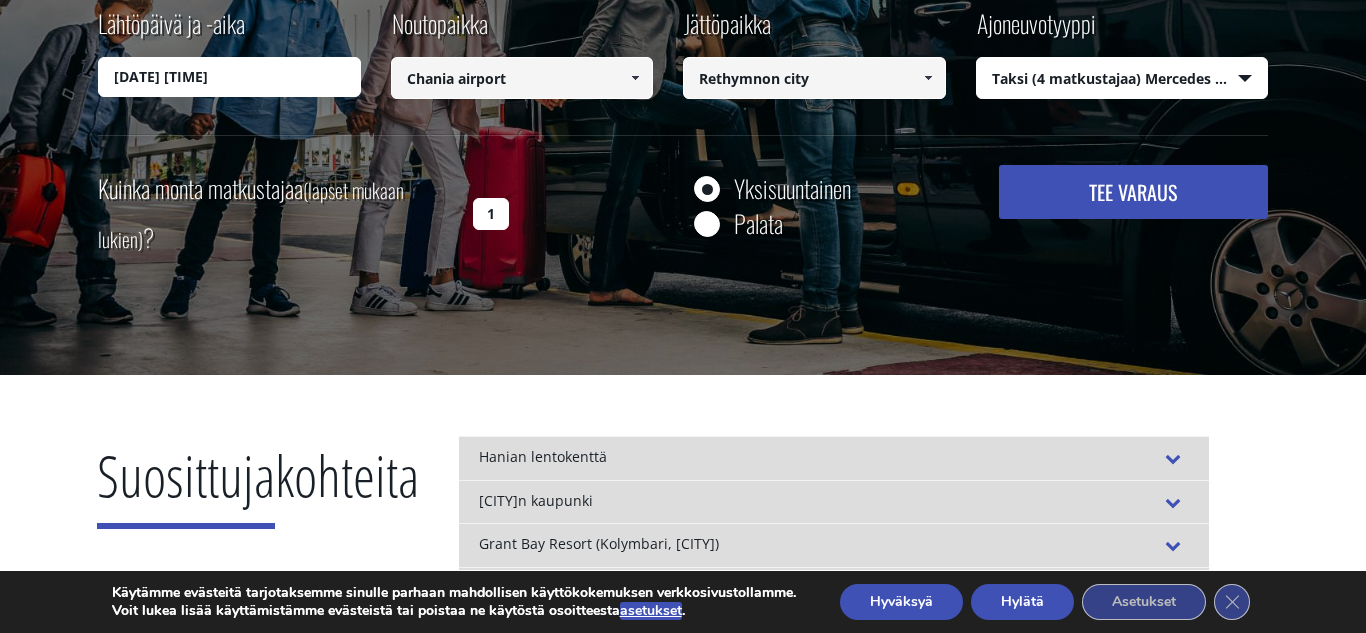 click on "TEE VARAUS" at bounding box center (1133, 192) 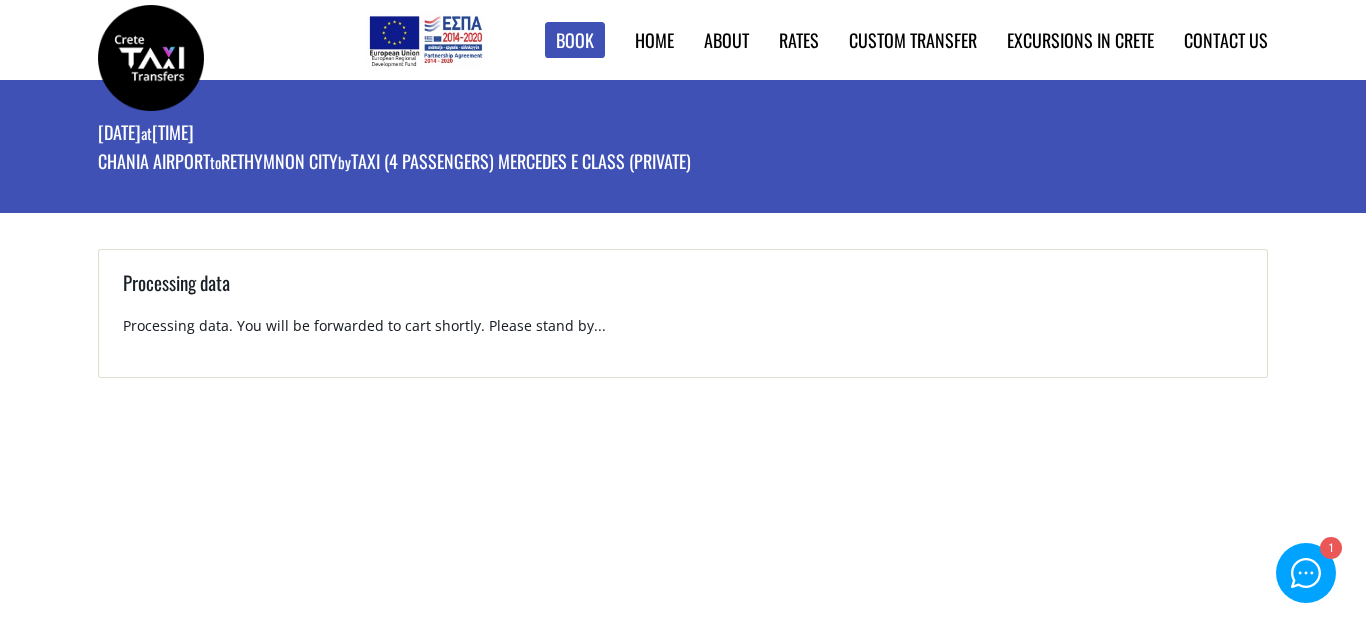 scroll, scrollTop: 0, scrollLeft: 0, axis: both 